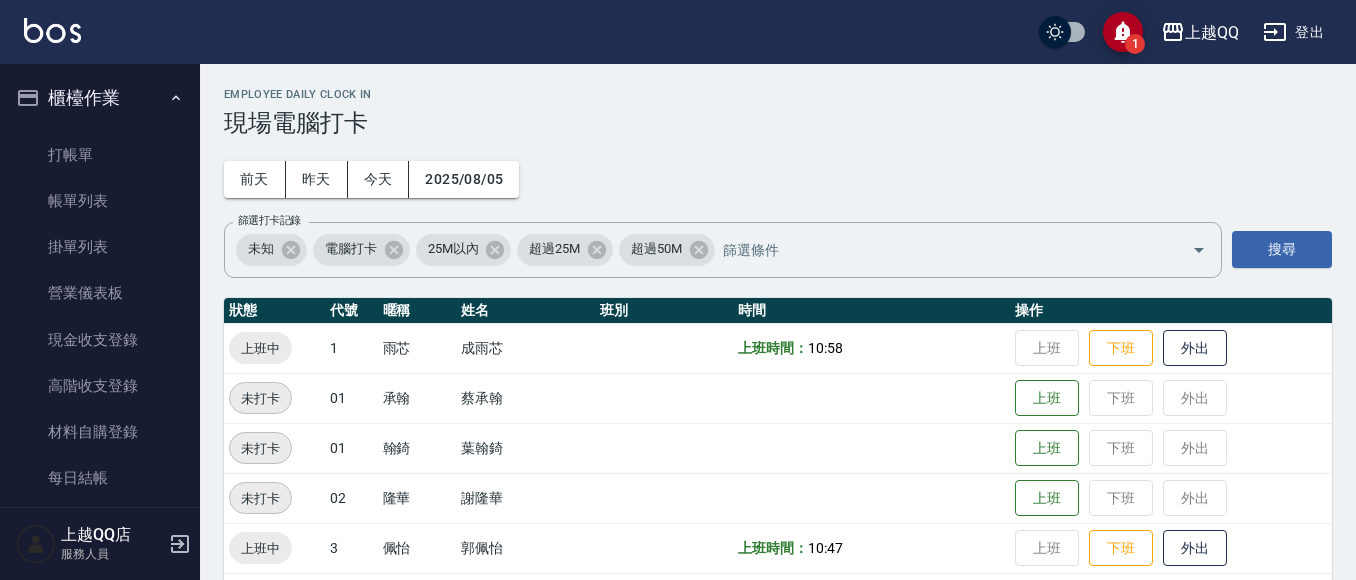 scroll, scrollTop: 95, scrollLeft: 0, axis: vertical 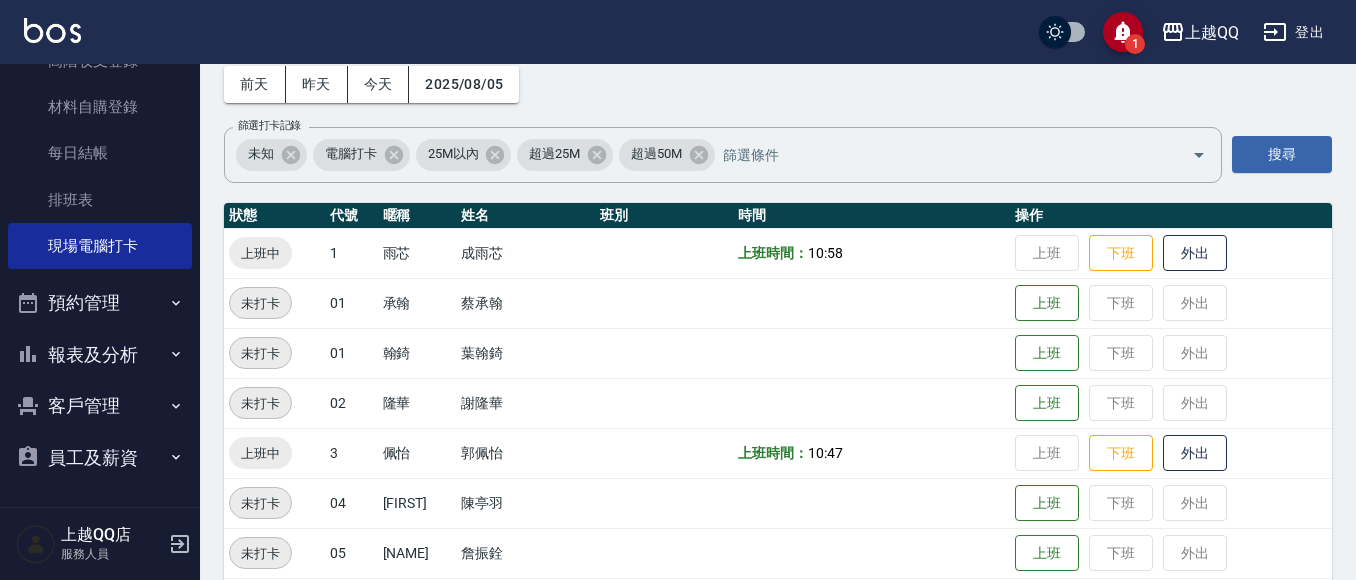 drag, startPoint x: 188, startPoint y: 352, endPoint x: 185, endPoint y: 244, distance: 108.04166 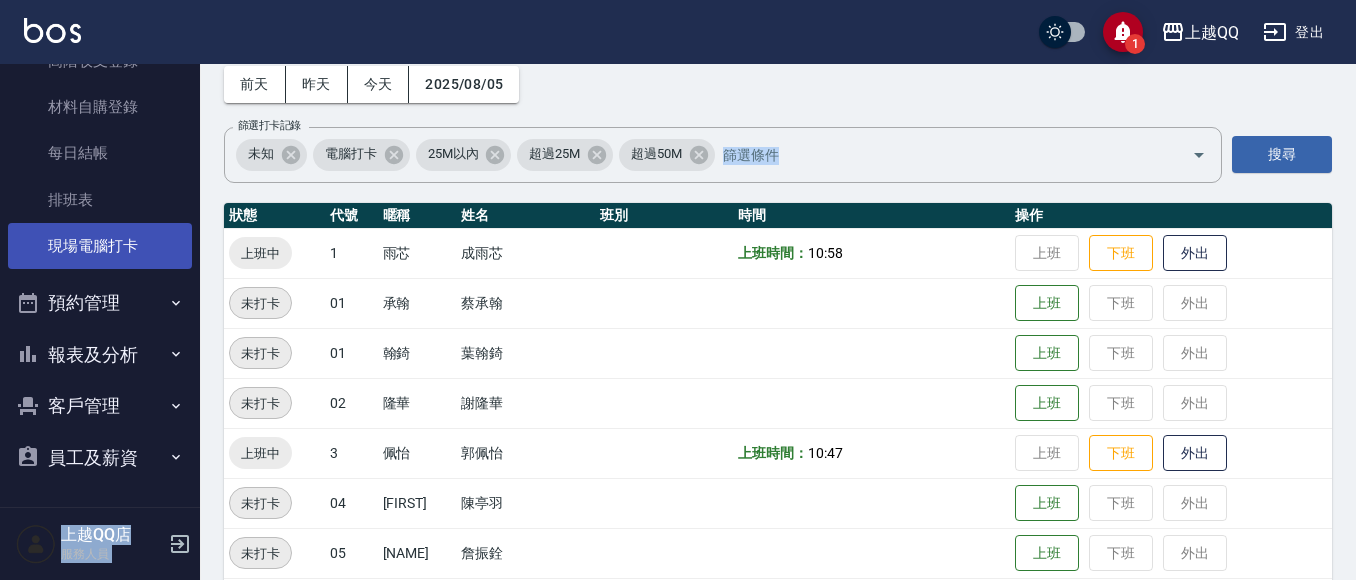 drag, startPoint x: 201, startPoint y: 405, endPoint x: 176, endPoint y: 263, distance: 144.18391 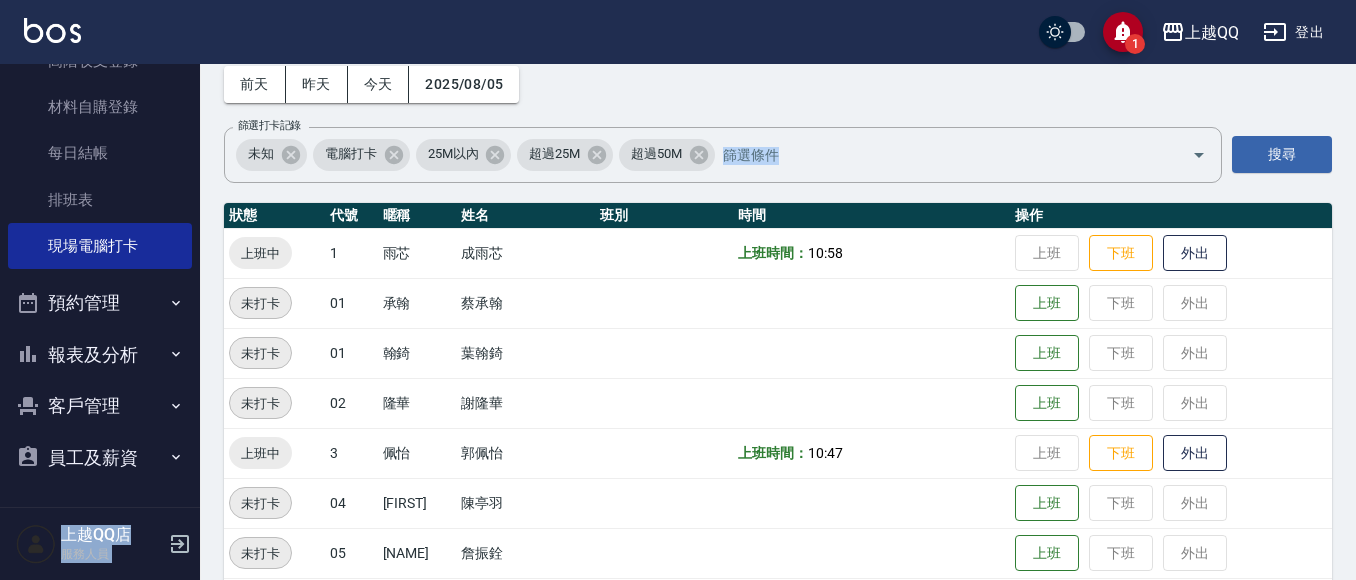 scroll, scrollTop: 0, scrollLeft: 0, axis: both 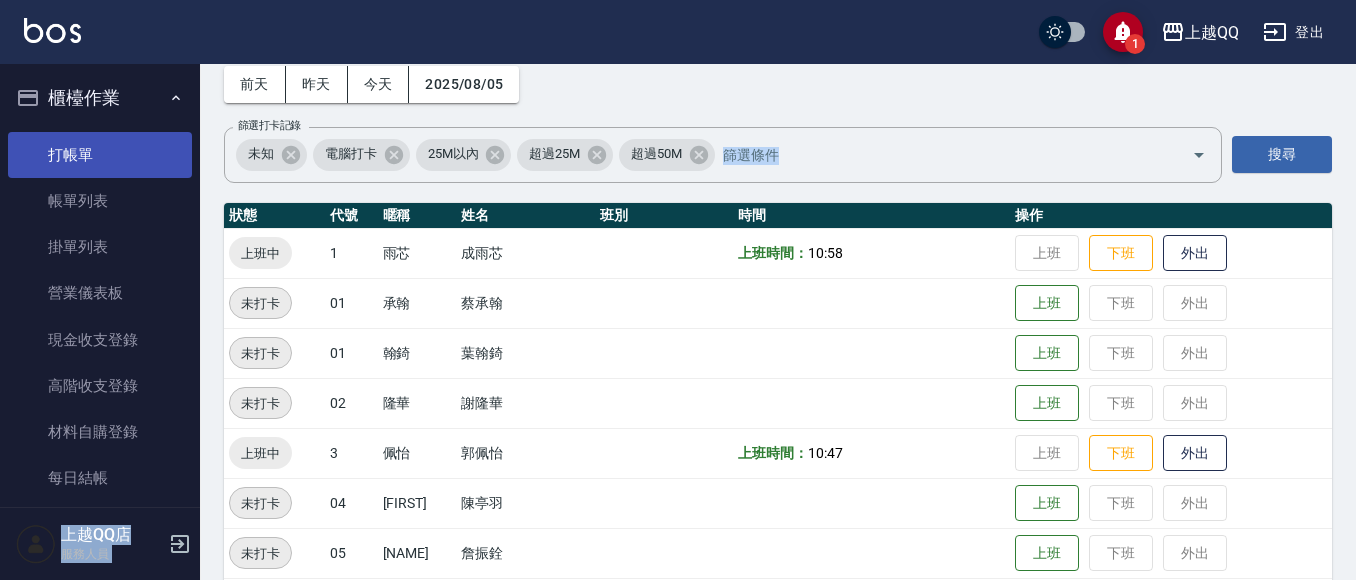 click on "打帳單" at bounding box center [100, 155] 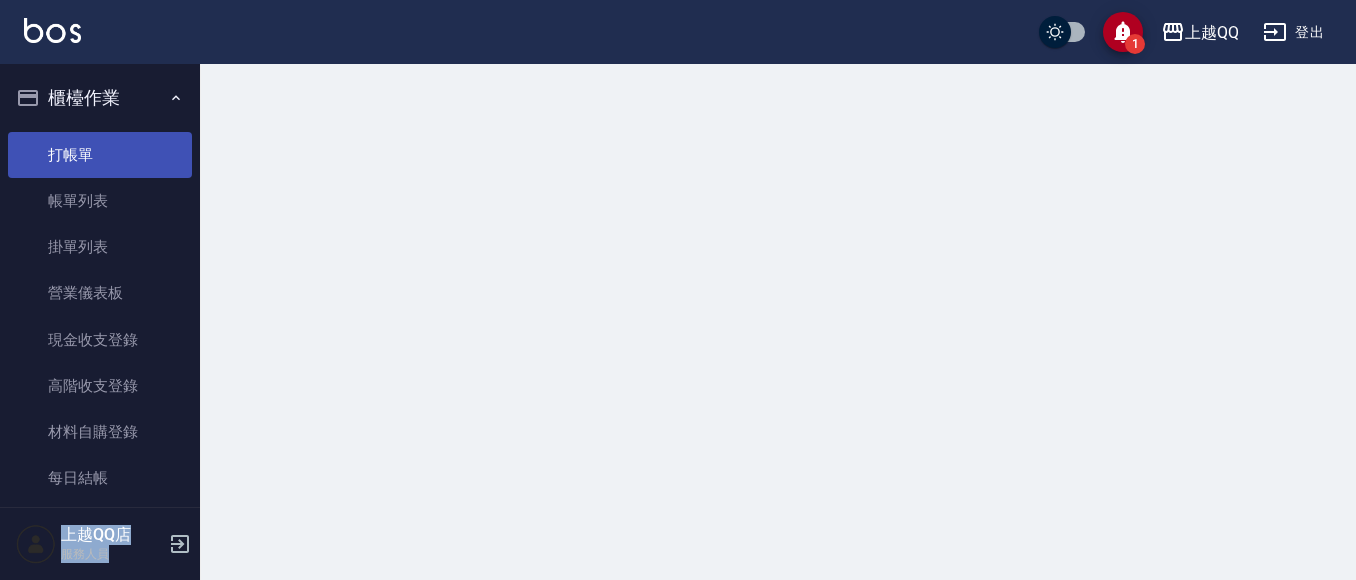 scroll, scrollTop: 0, scrollLeft: 0, axis: both 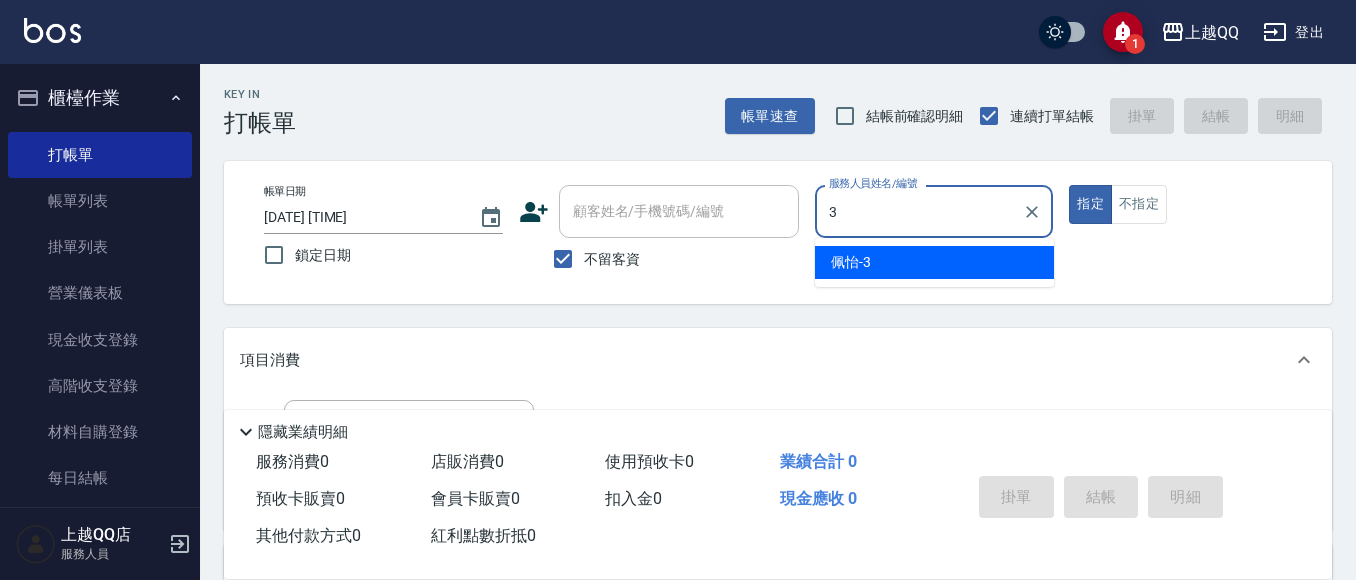 type on "[FIRST]-[NUMBER]" 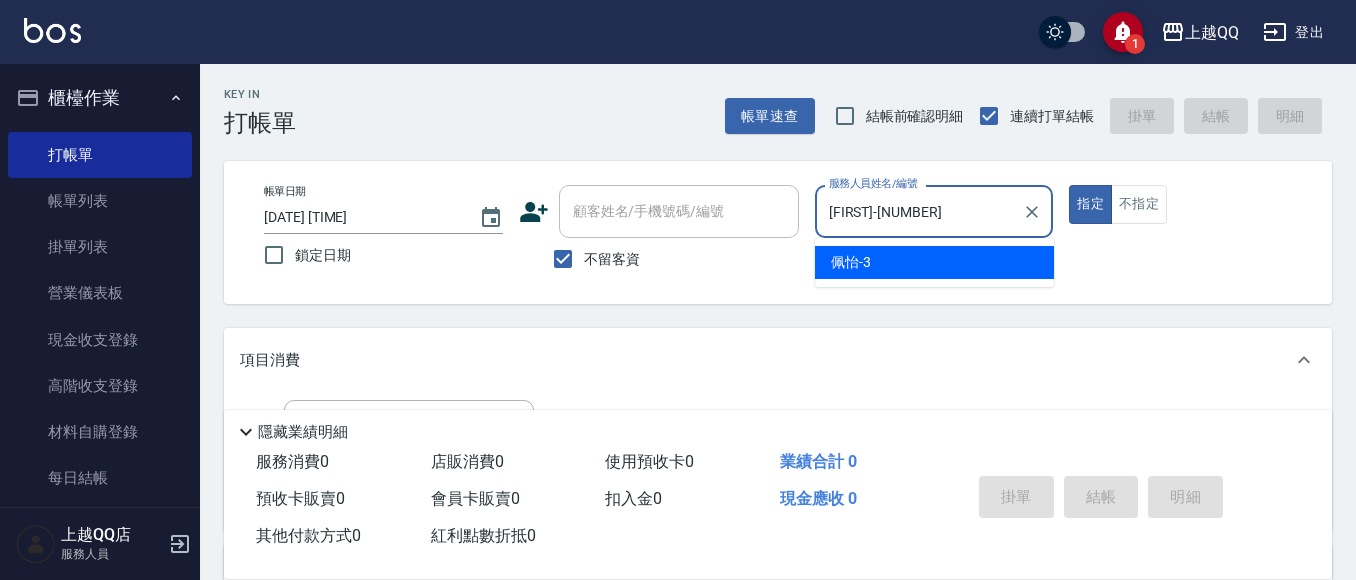 type on "true" 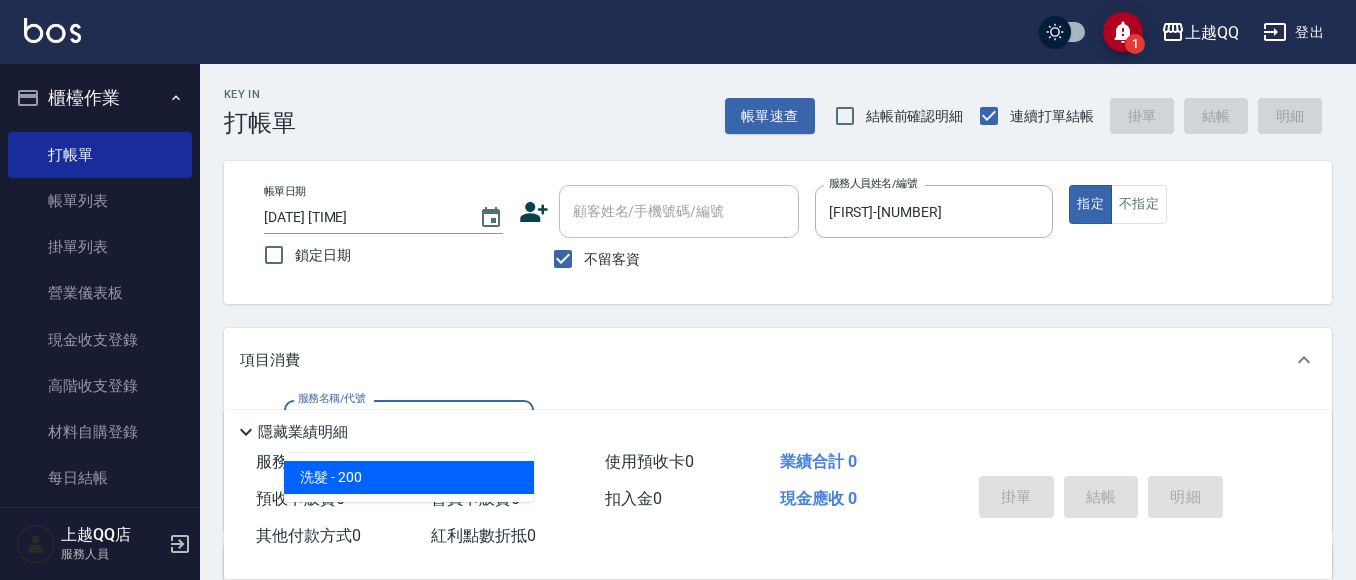 type on "洗髮(101)" 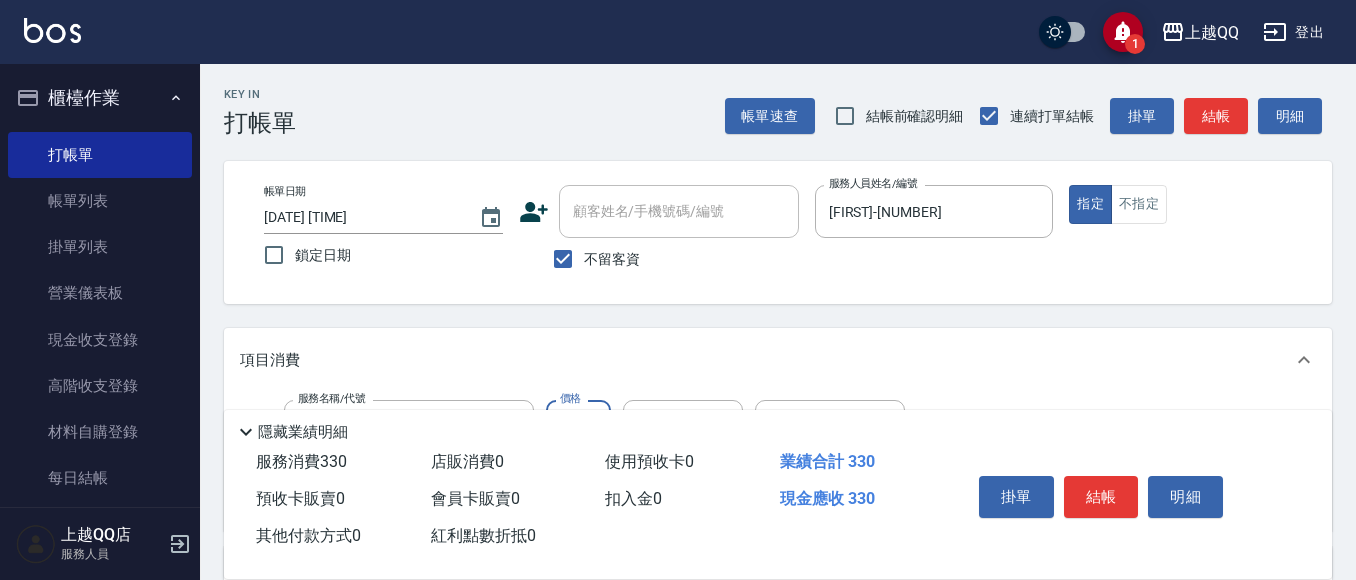 type on "330" 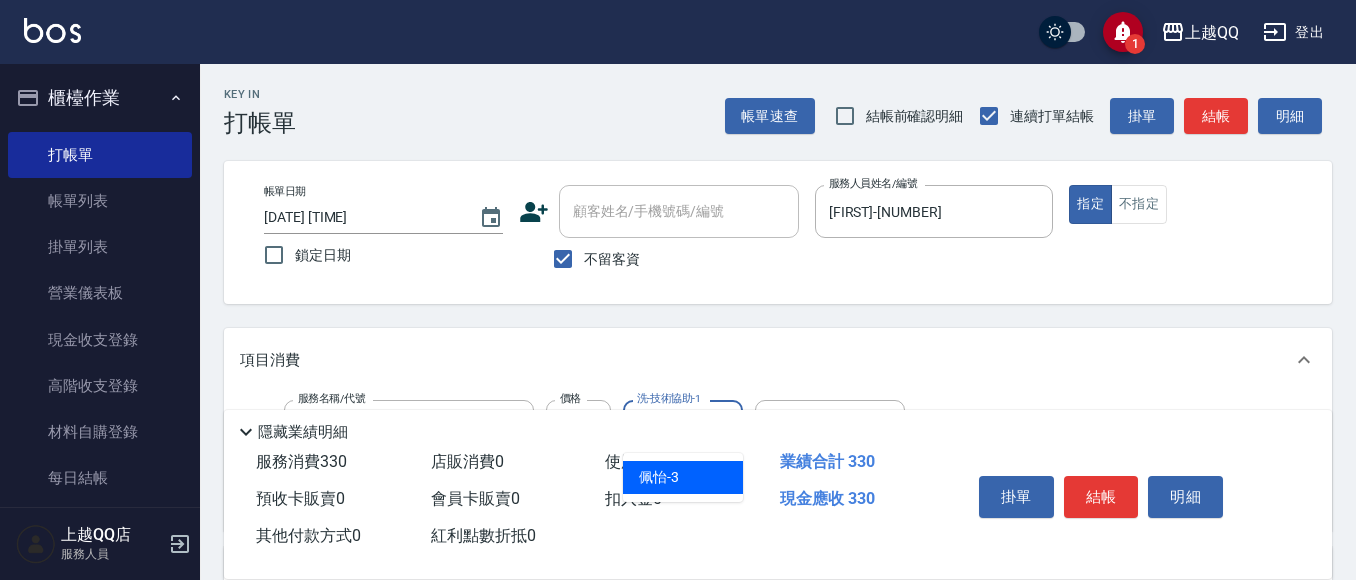 type on "[FIRST]-[NUMBER]" 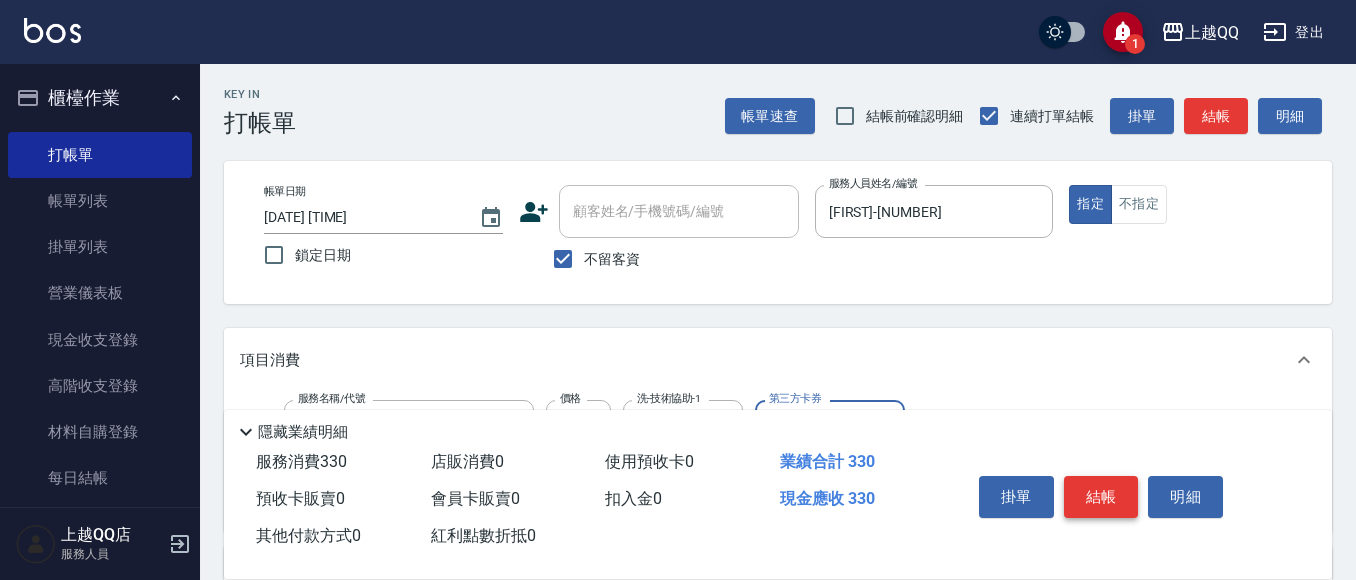 click on "結帳" at bounding box center (1101, 497) 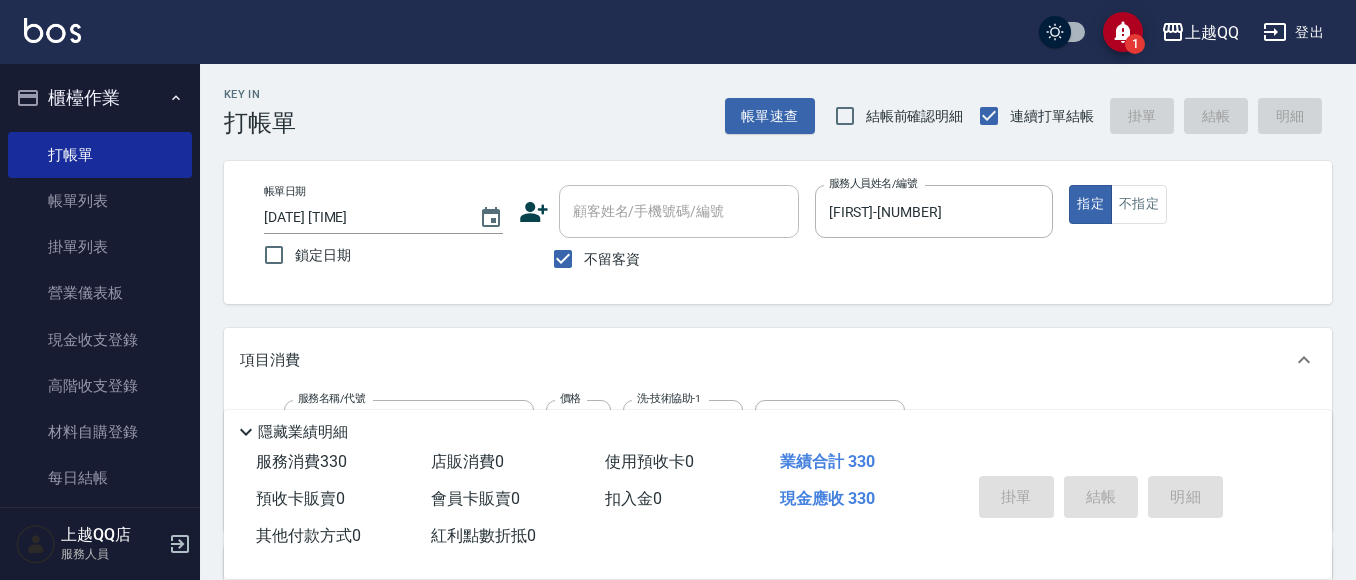 type 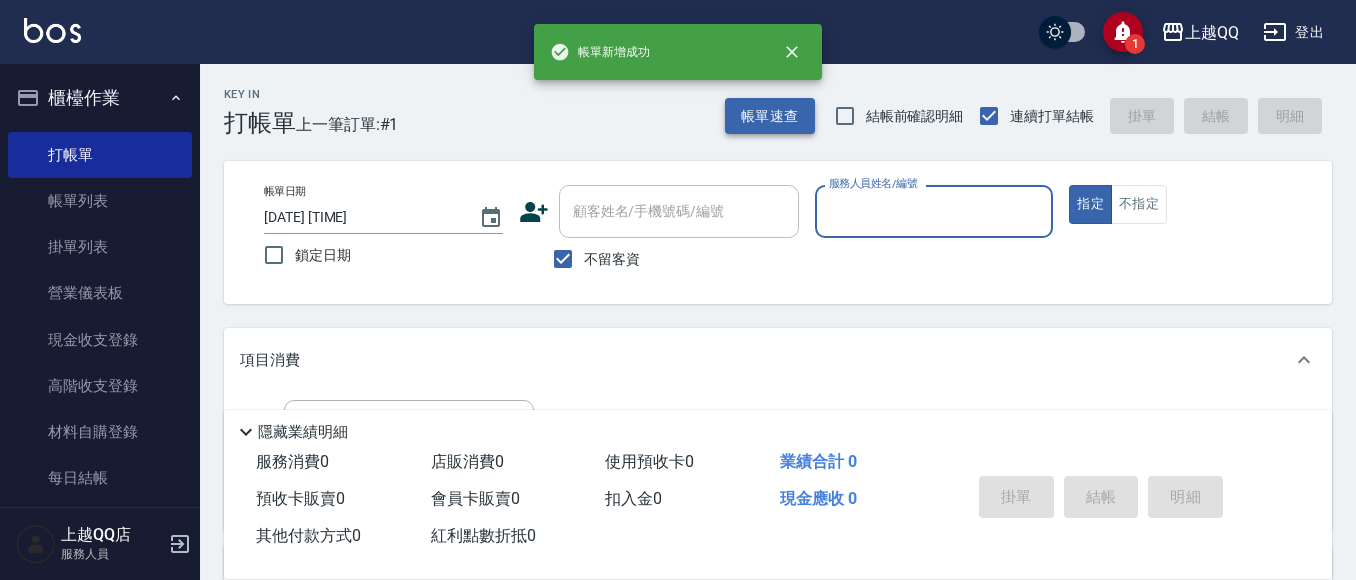 click on "帳單速查" at bounding box center [770, 116] 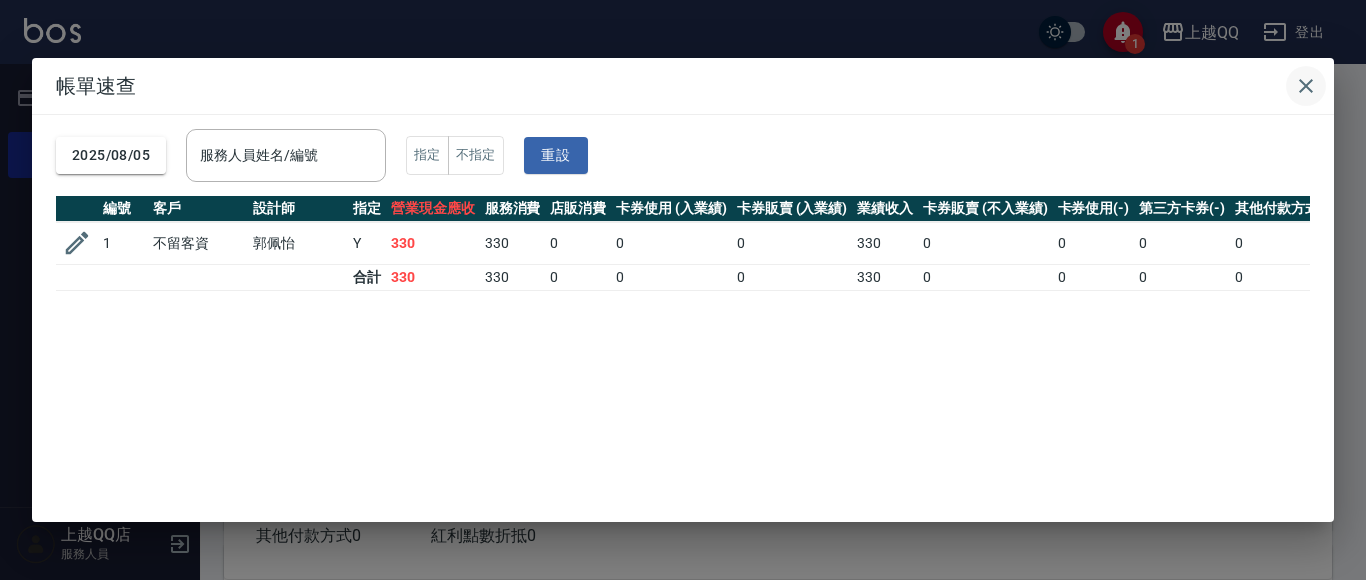click at bounding box center (1306, 86) 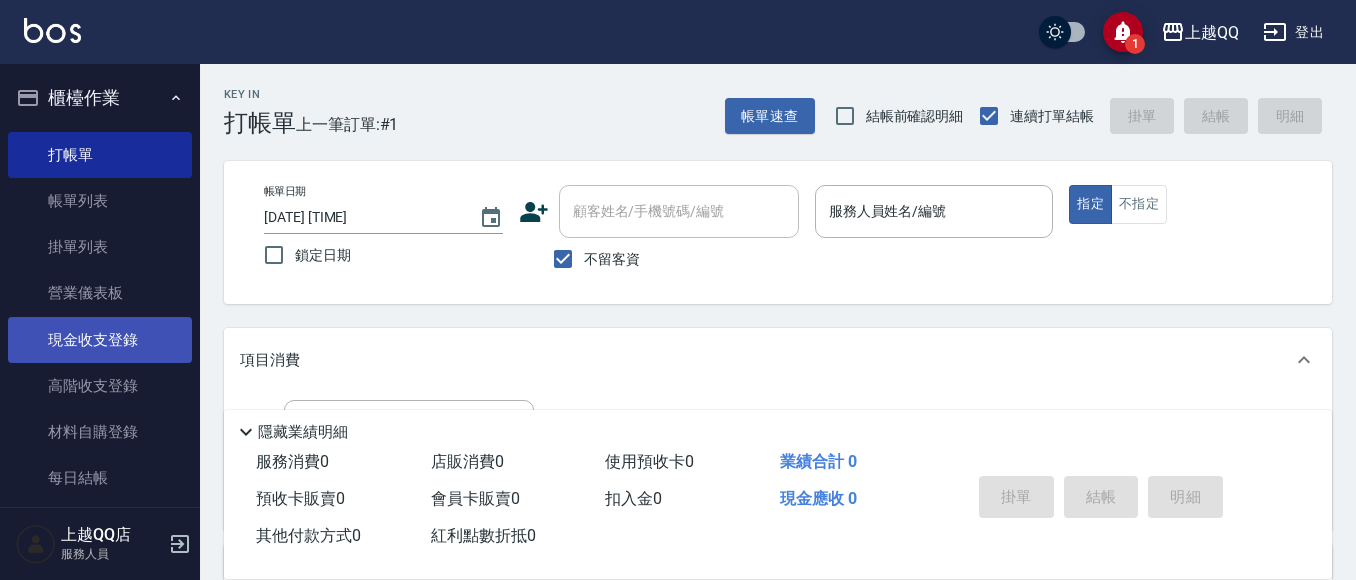 click on "現金收支登錄" at bounding box center (100, 340) 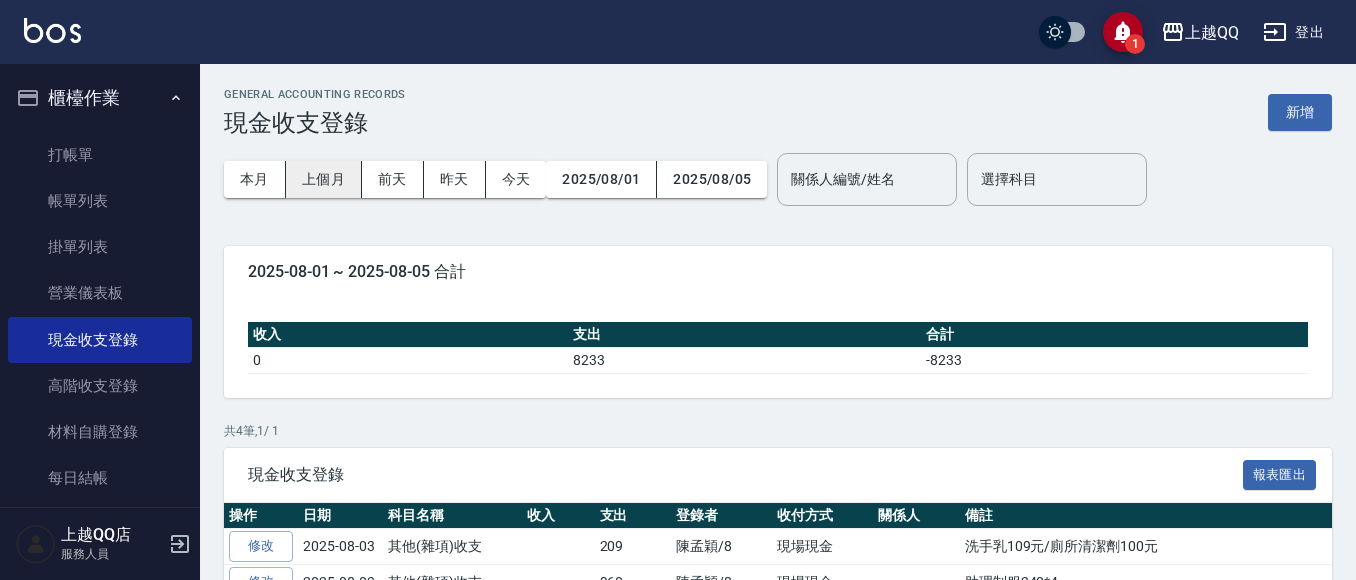 click on "上個月" at bounding box center [324, 179] 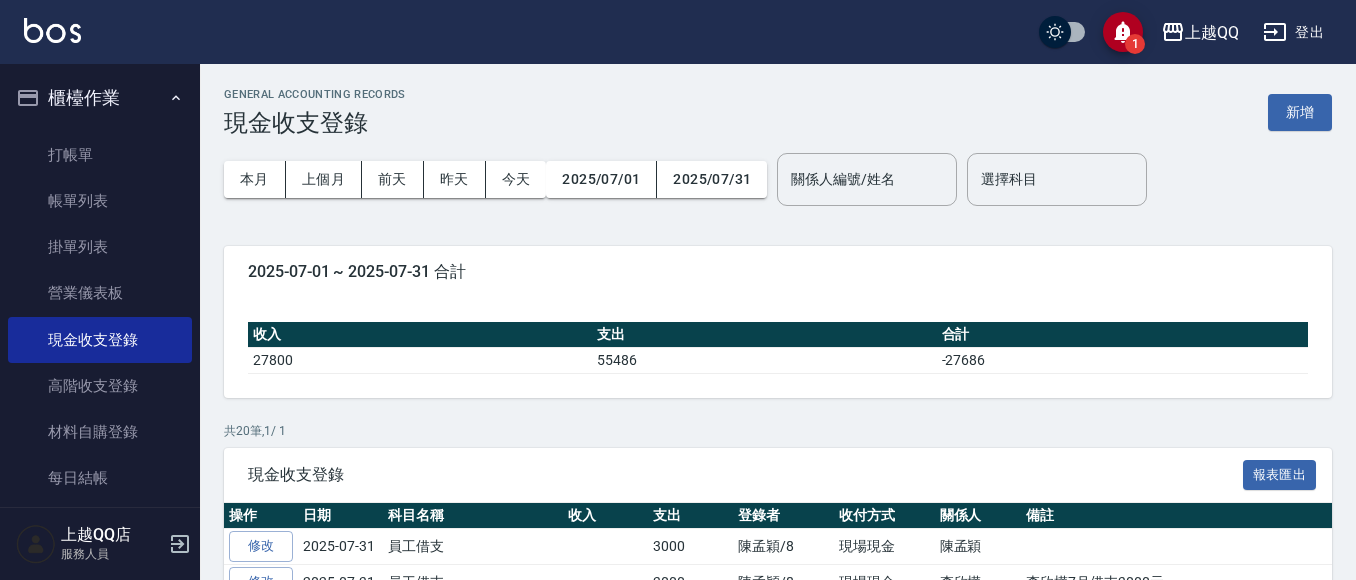 scroll, scrollTop: 742, scrollLeft: 0, axis: vertical 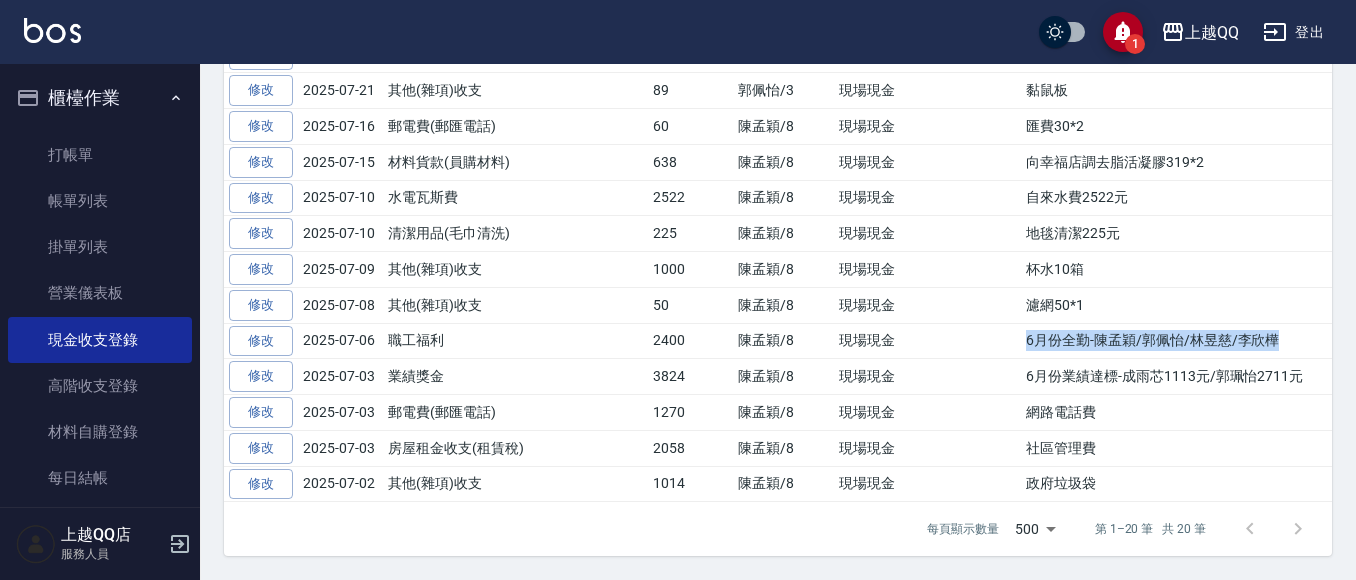 drag, startPoint x: 1022, startPoint y: 339, endPoint x: 1348, endPoint y: 352, distance: 326.2591 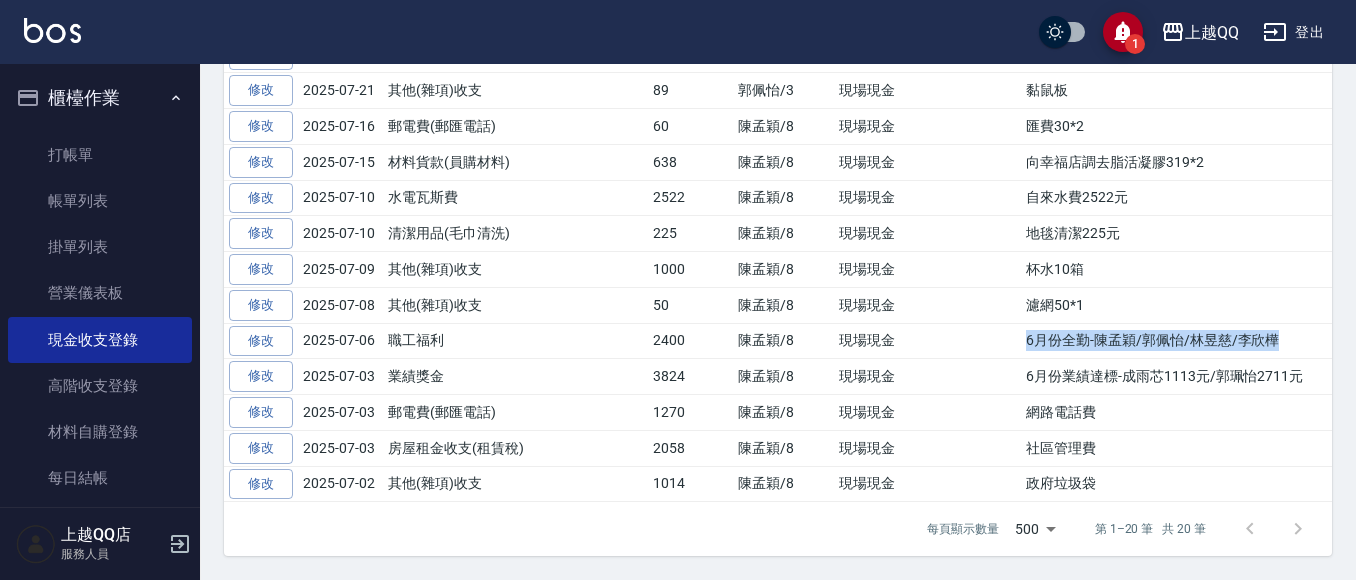 click on "GENERAL ACCOUNTING RECORDS 現金收支登錄 新增 本月 上個月 前天 昨天 今天 [DATE] [DATE] 關係人編號/姓名 關係人編號/姓名 選擇科目 選擇科目 [DATE] ~ [DATE] 合計 收入 支出 合計 27800 55486 -27686 共 20 筆, 1 / 1 現金收支登錄 報表匯出 操作 日期 科目名稱 收入 支出 登錄者 收付方式 關係人 備註 修改 [DATE] 員工借支 3000 [NAME]/8 現場現金 [NAME] 修改 [DATE] 員工借支 3000 [NAME]/8 現場現金 [NAME] 7月借支3000元 修改 [DATE] 其他(雜項)收支 340 [NAME]/8 現場現金 大桶酒精*1 修改 [DATE] 清潔用品(毛巾清洗) 6500 [NAME]/8 現場現金 毛巾清洗6500元 修改 [DATE] 其他(雜項)收支 27800 [NAME]/8 現場現金 2026年3月元公旅遊 [NAME]元/[NAME]元 修改 [DATE] 水電瓦斯費 27241 [NAME]/8 現場現金 114/7電費27241元 修改 [DATE] 清潔用品(毛巾清洗) 225 [NAME]/8 修改" at bounding box center (778, -49) 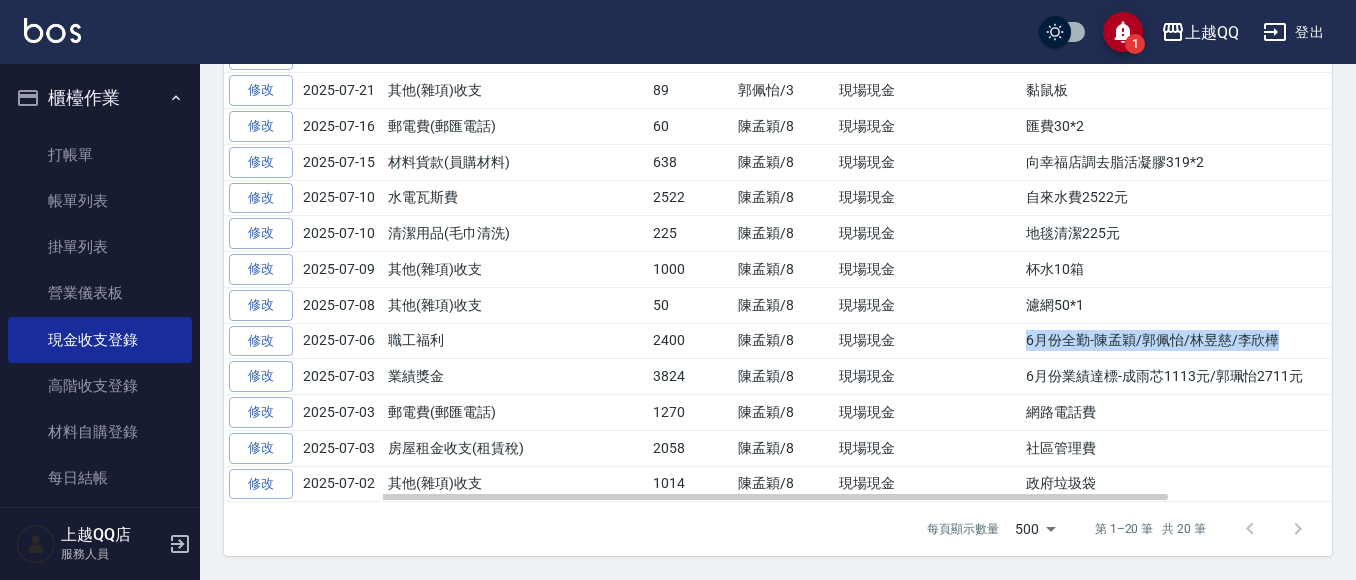 copy on "6月份全勤-陳孟穎/郭佩怡/林昱慈/李欣樺" 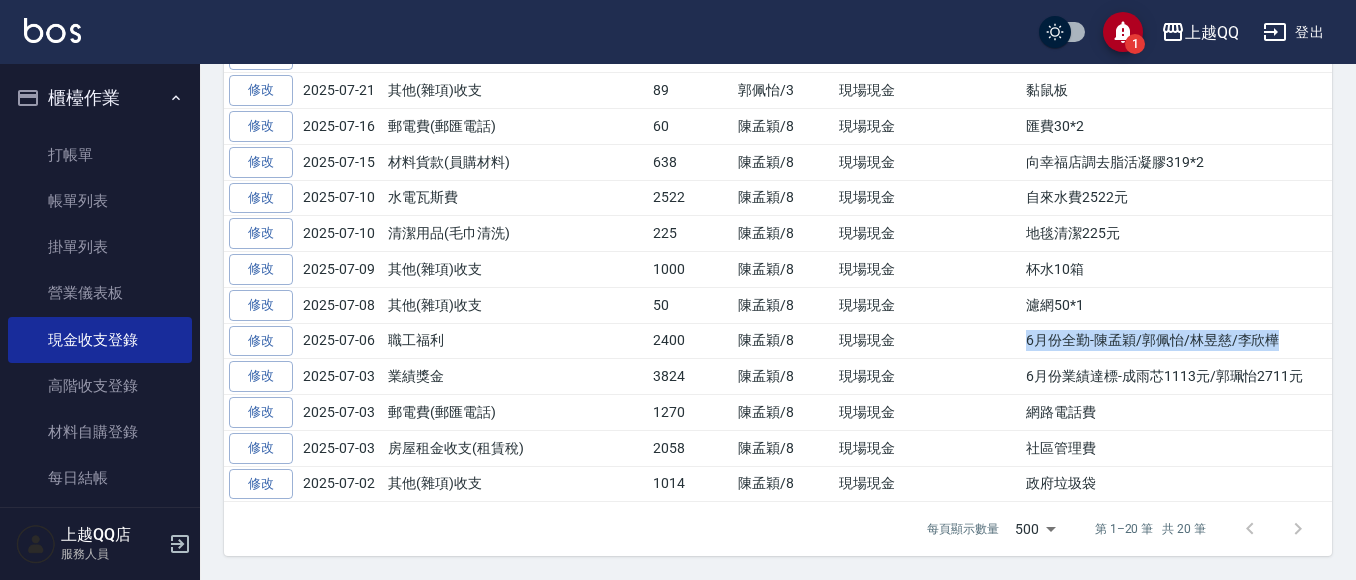 scroll, scrollTop: 0, scrollLeft: 0, axis: both 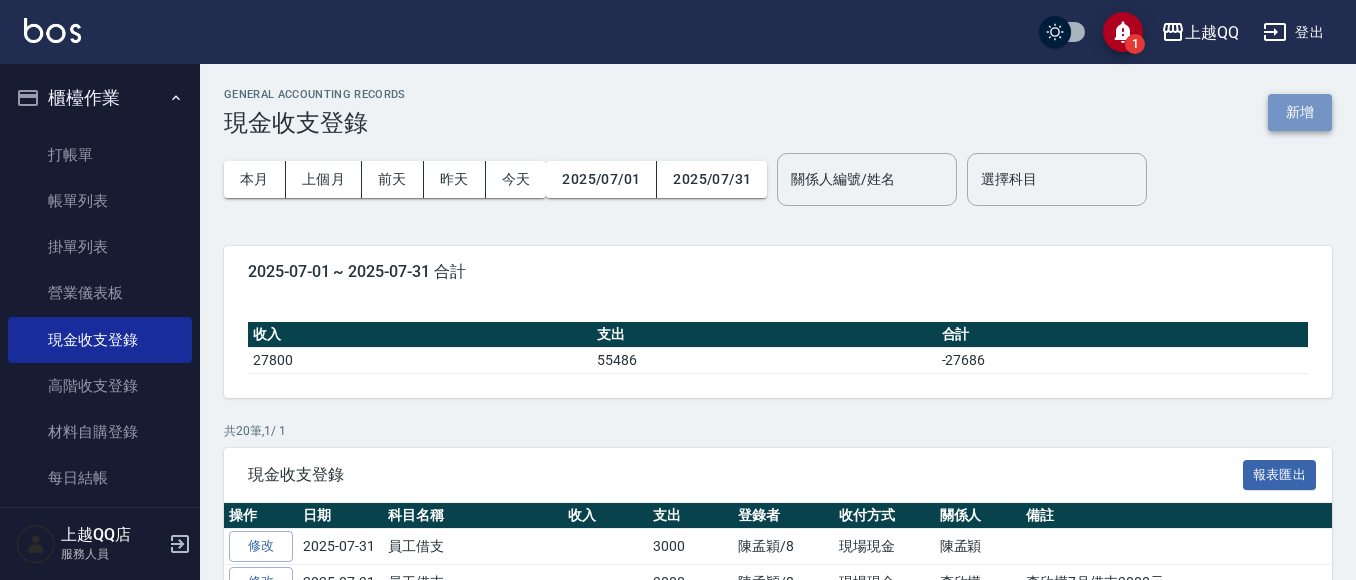 click on "新增" at bounding box center [1300, 112] 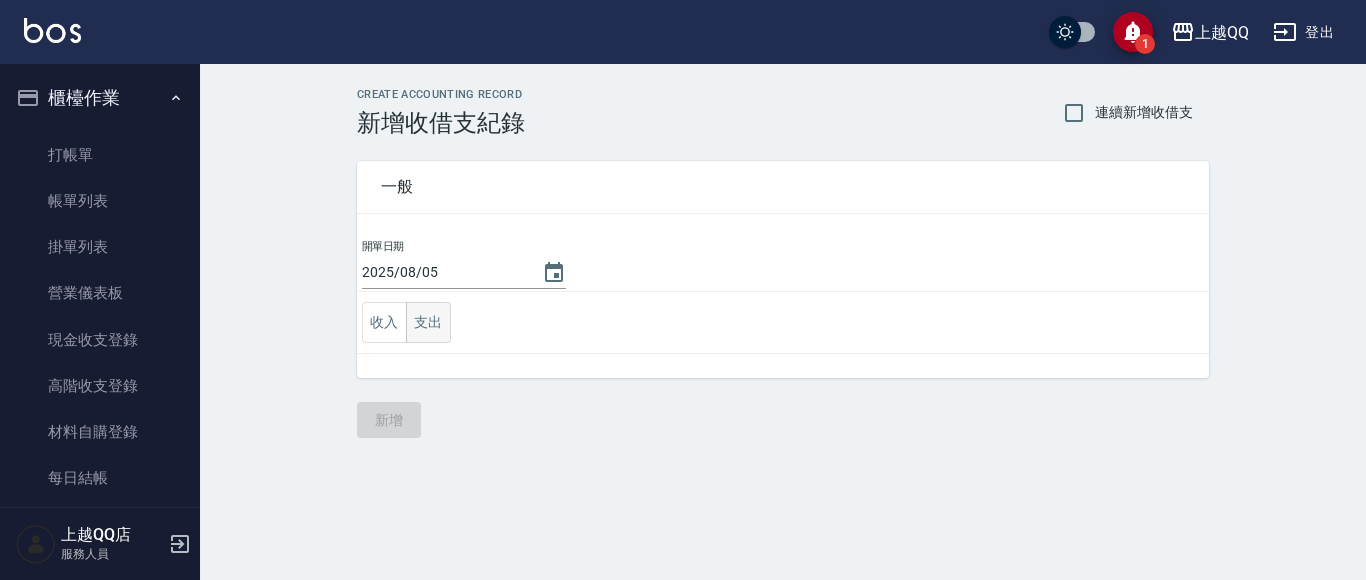 click on "支出" at bounding box center [428, 322] 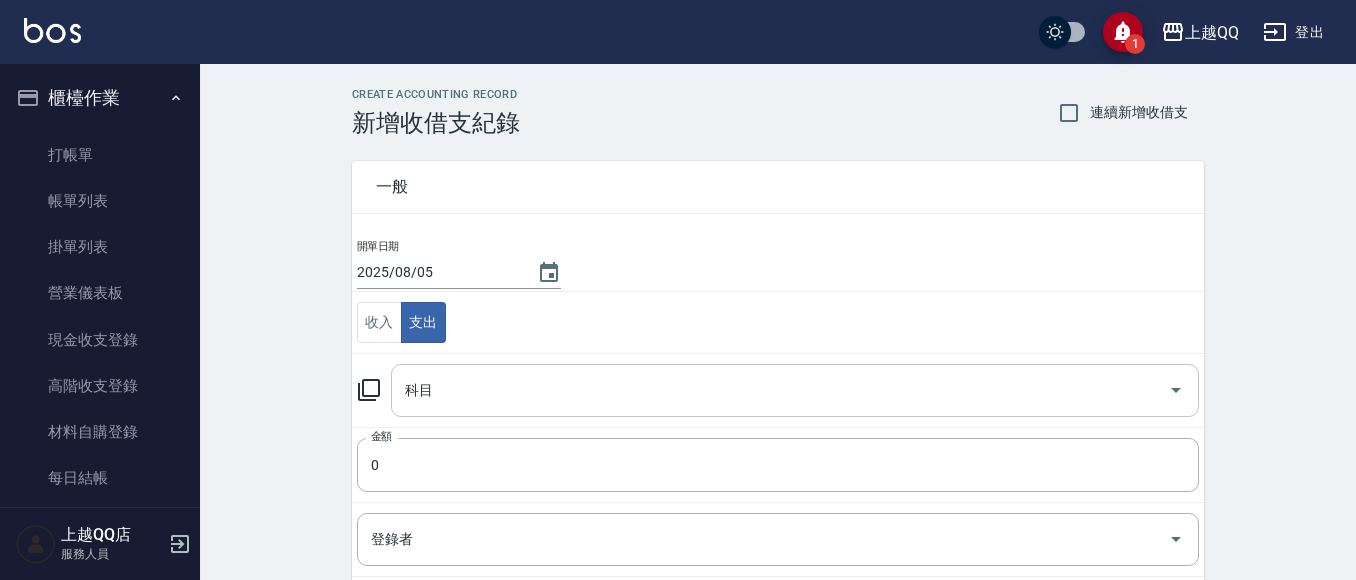 click on "科目" at bounding box center (780, 390) 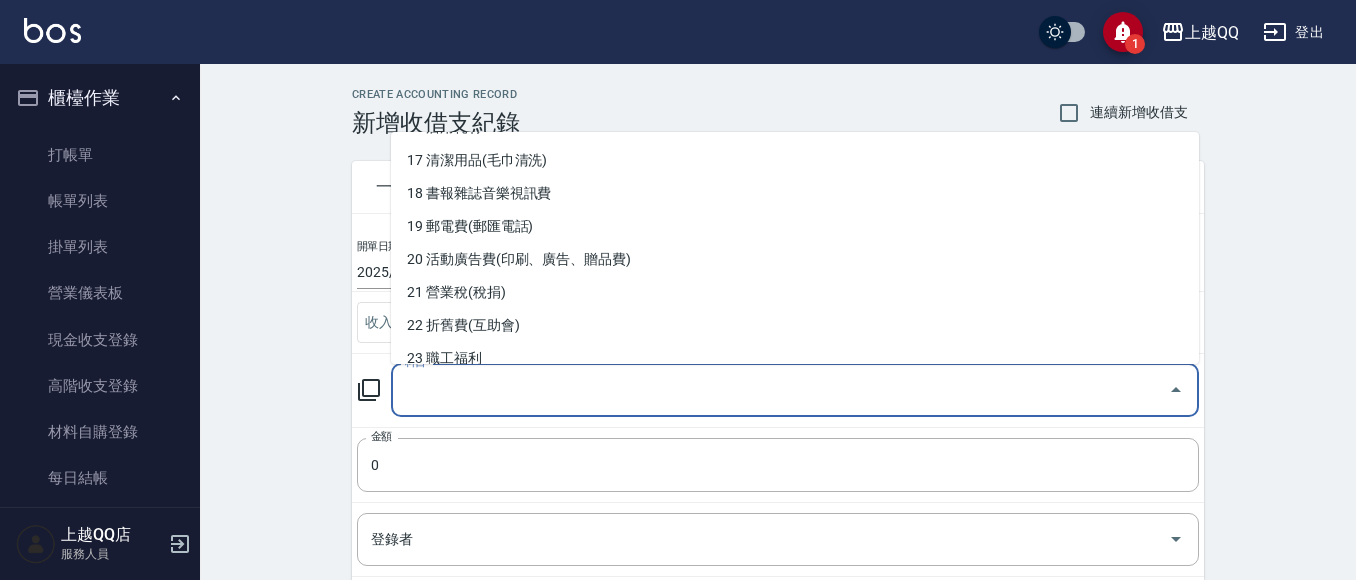 scroll, scrollTop: 590, scrollLeft: 0, axis: vertical 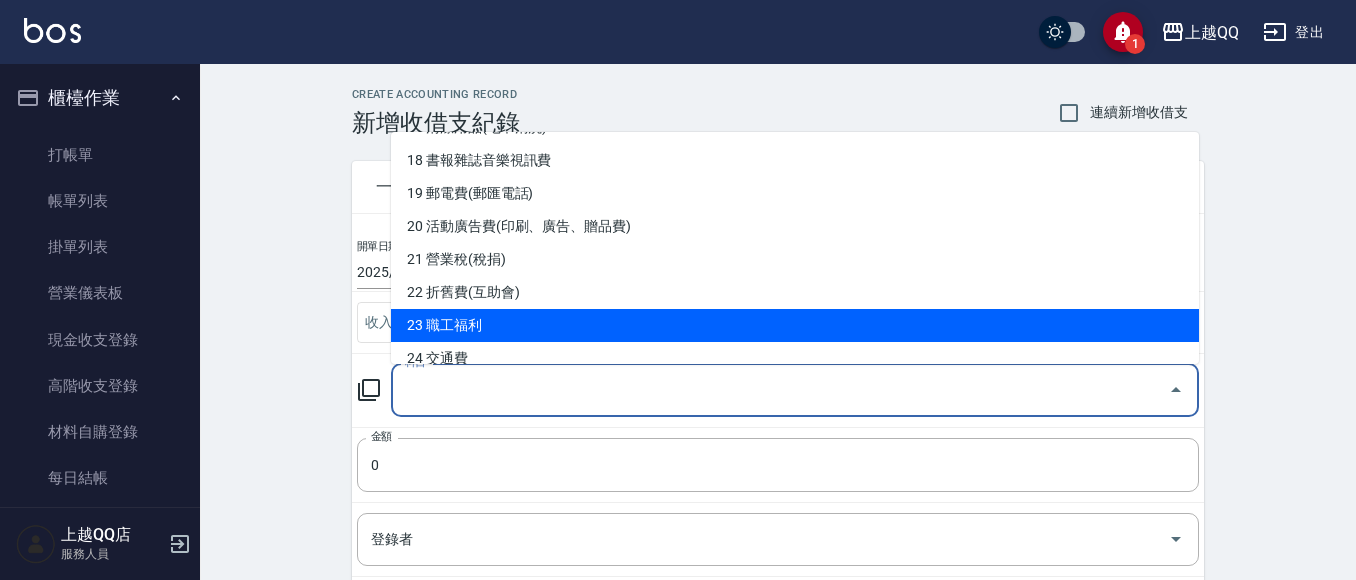 click on "23 職工福利" at bounding box center [795, 325] 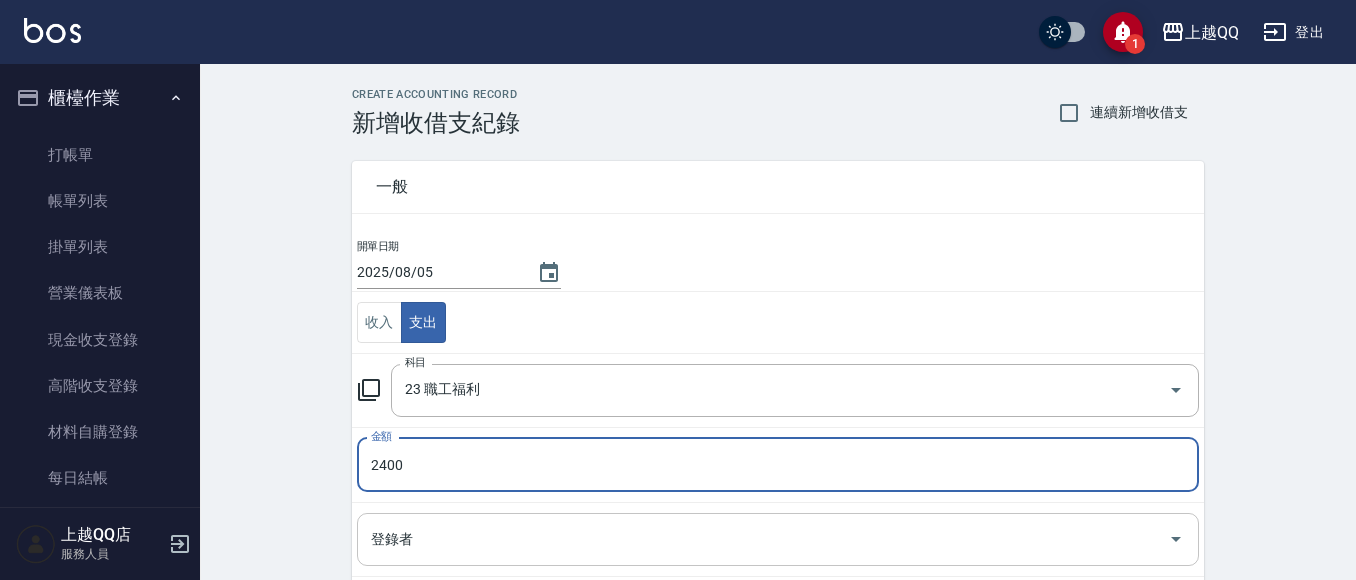 type on "2400" 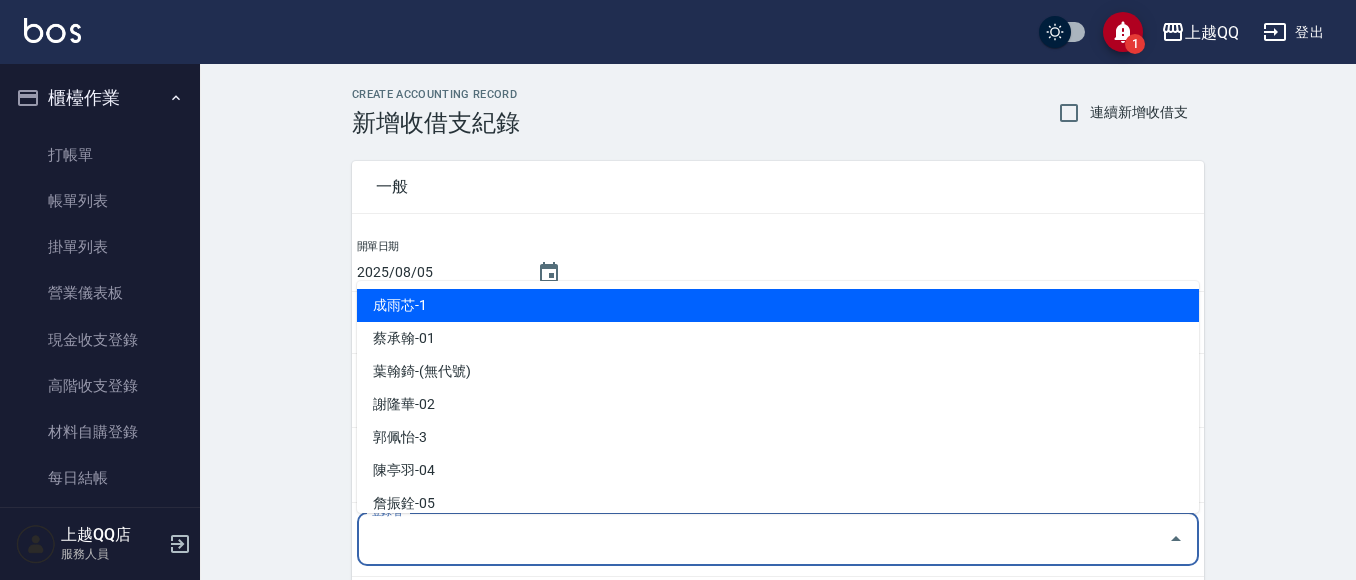 click on "登錄者" at bounding box center [763, 539] 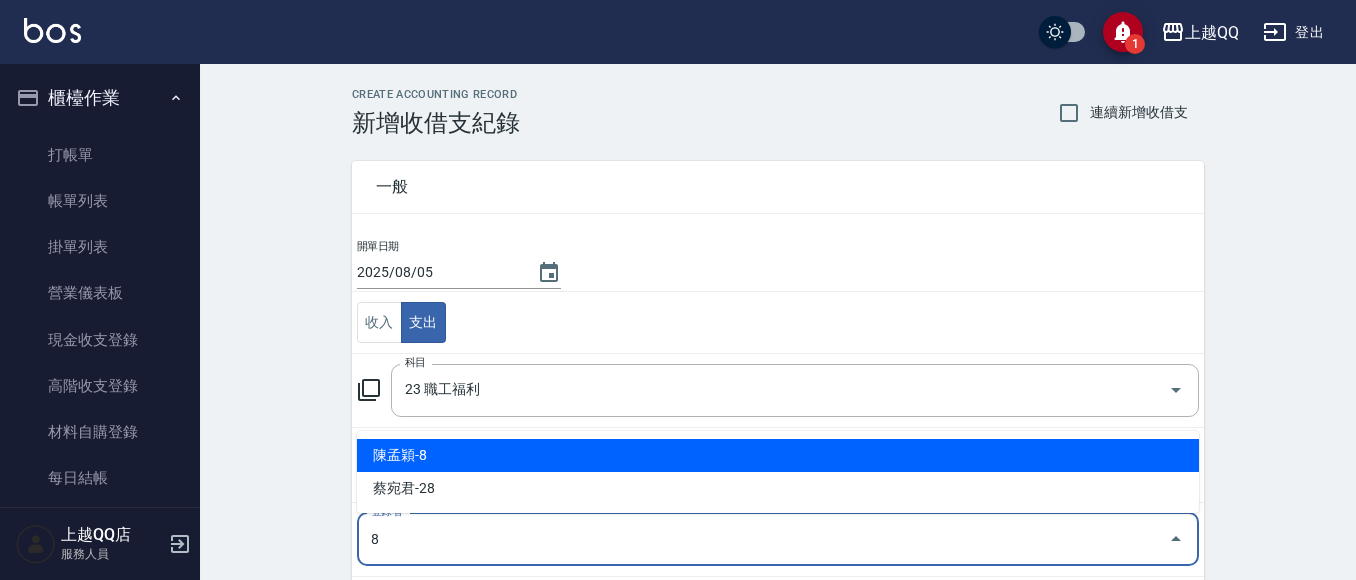click on "陳孟穎-8" at bounding box center [778, 455] 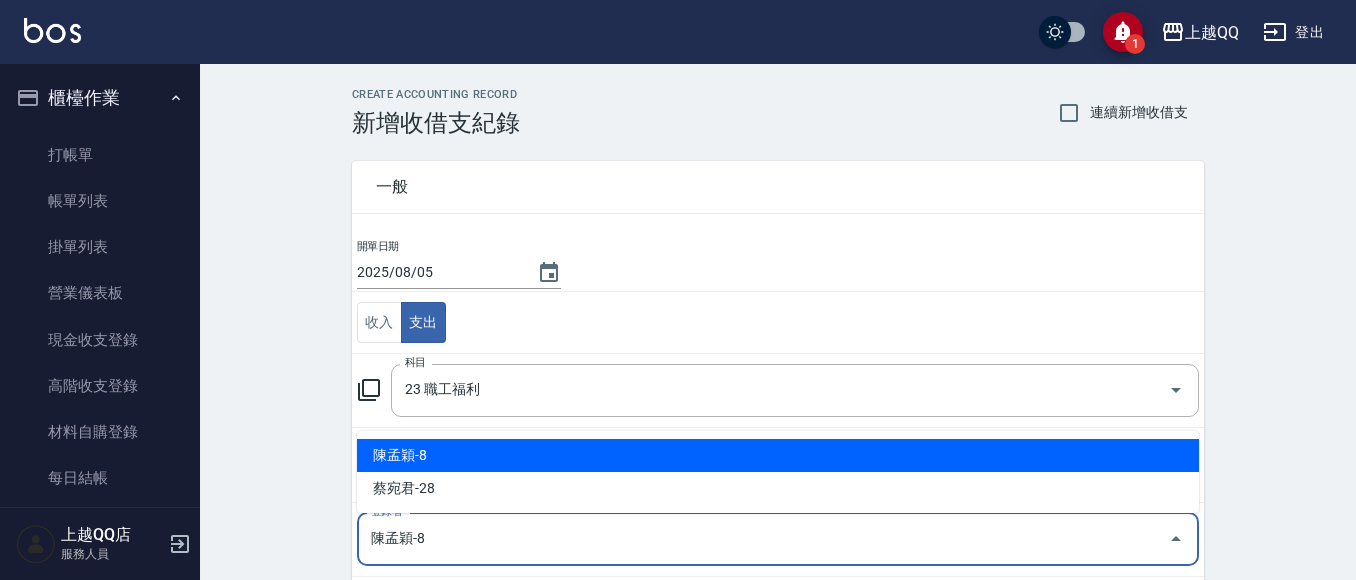 scroll, scrollTop: 303, scrollLeft: 0, axis: vertical 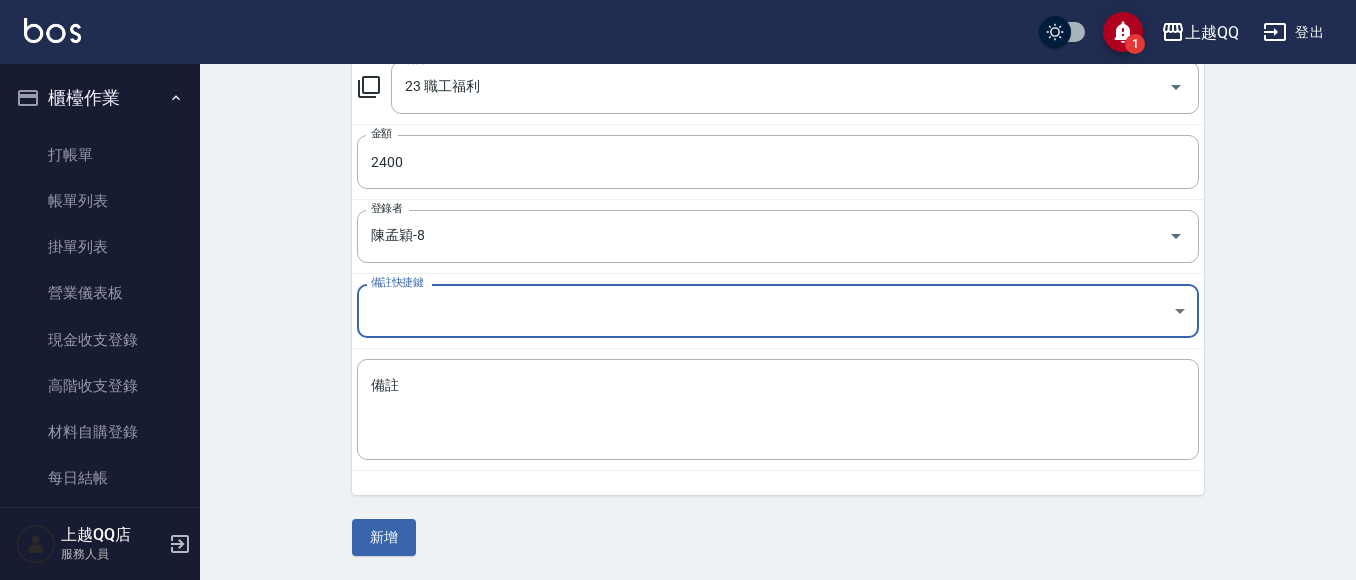 click on "x 備註" at bounding box center (778, 409) 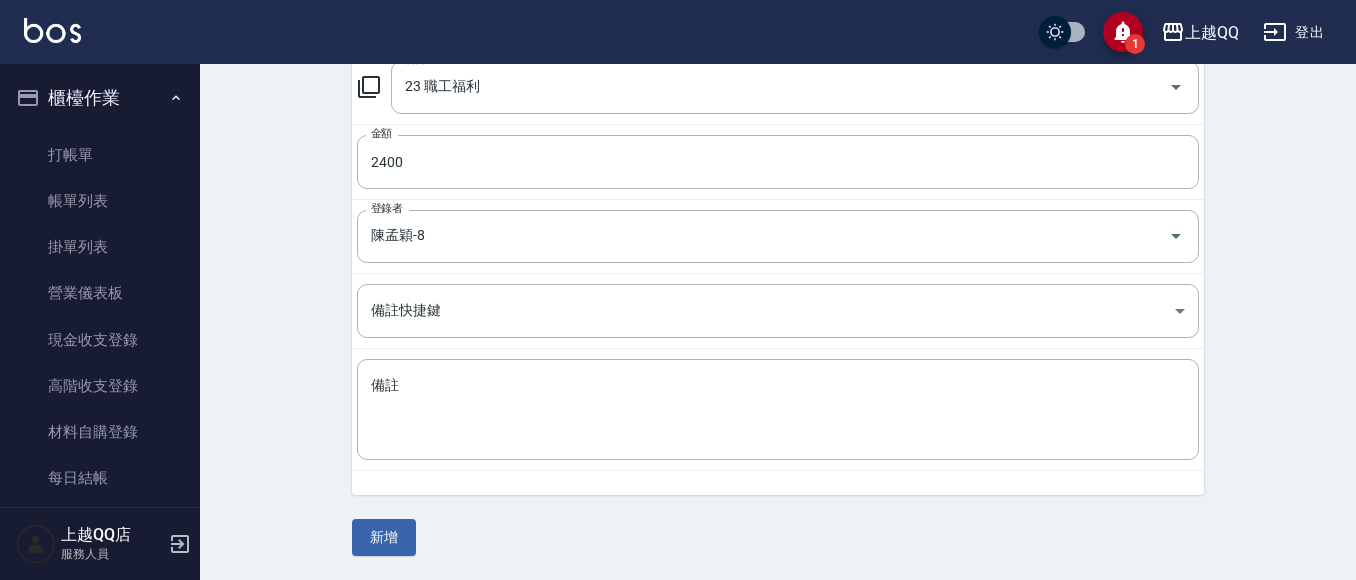 drag, startPoint x: 402, startPoint y: 448, endPoint x: 320, endPoint y: 331, distance: 142.87407 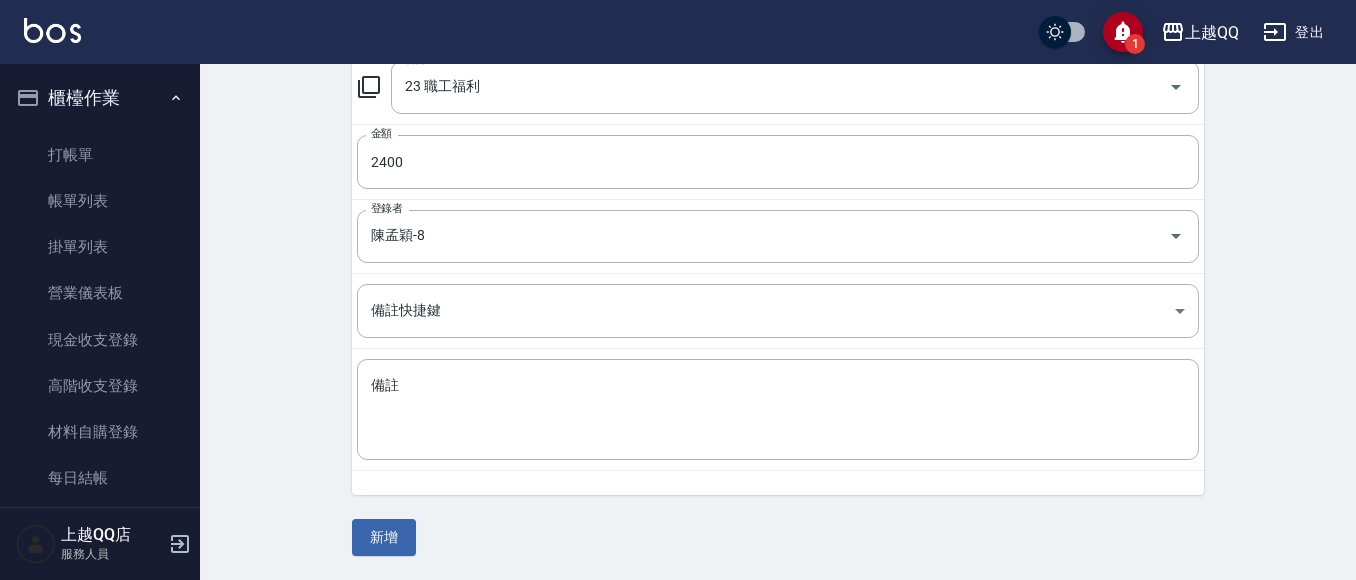 click on "CREATE ACCOUNTING RECORD 新增收借支紀錄 連續新增收借支 一般 開單日期 [DATE] 收入 支出 科目 23 職工福利 科目 金額 2400 金額 登錄者 [NAME] 登錄者 備註快捷鍵 ​ 備註快捷鍵 備註 x 備註 新增" at bounding box center [778, 170] 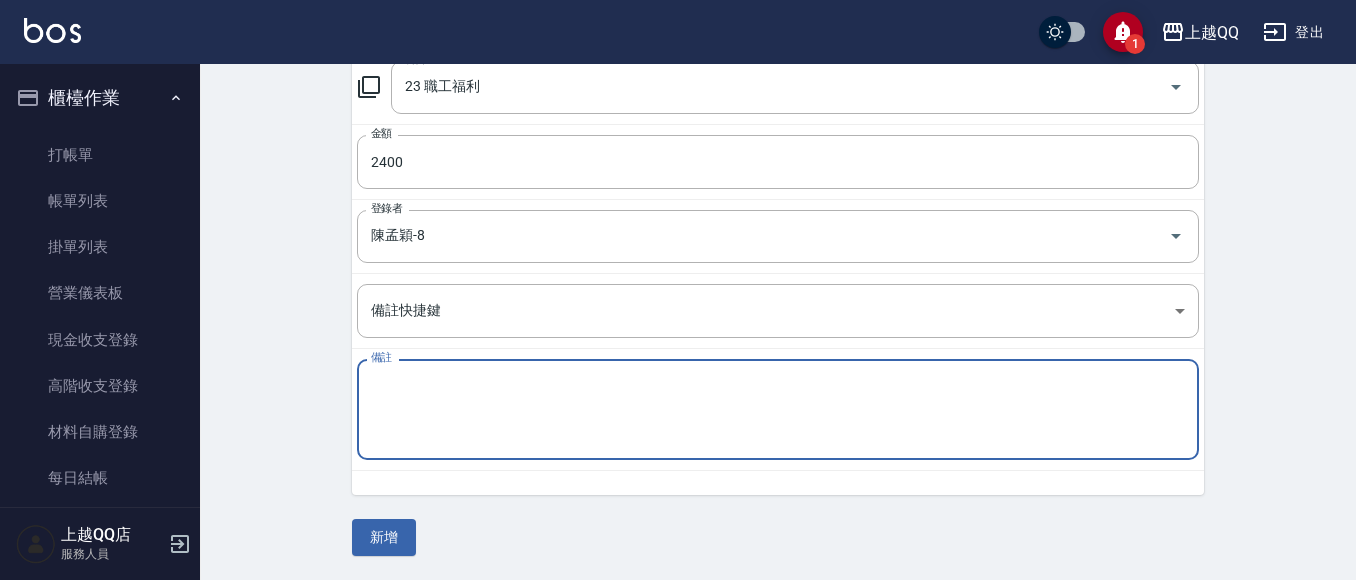 paste on "6月份全勤-陳孟穎/郭佩怡/林昱慈/李欣樺" 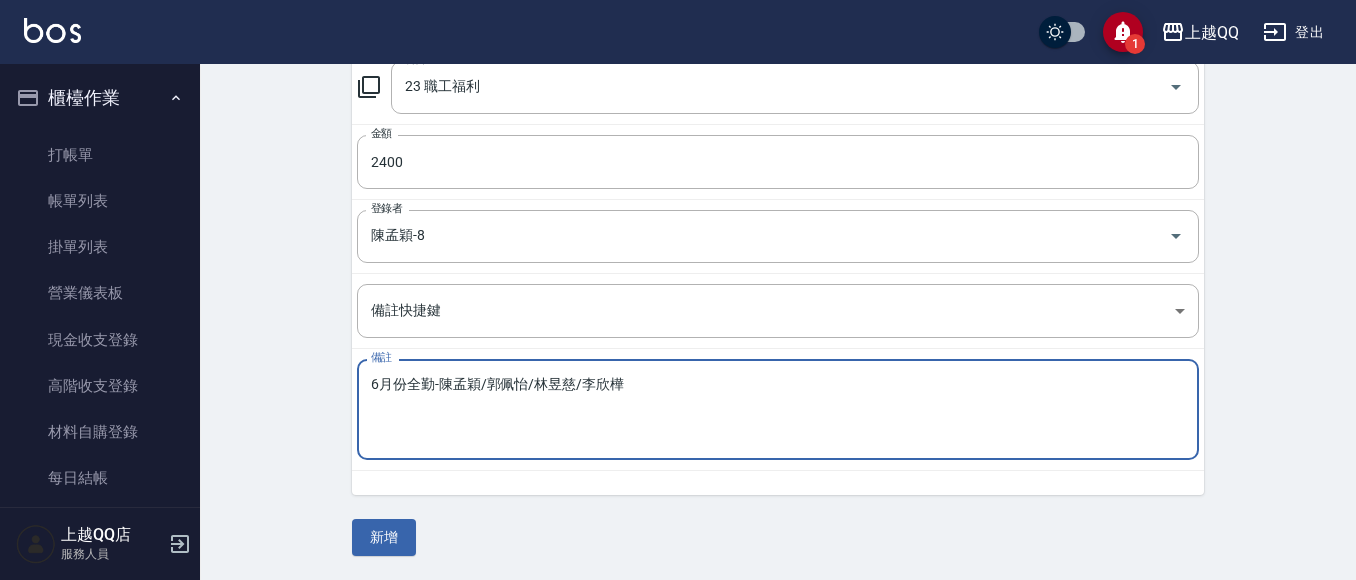 click on "6月份全勤-陳孟穎/郭佩怡/林昱慈/李欣樺" at bounding box center [778, 410] 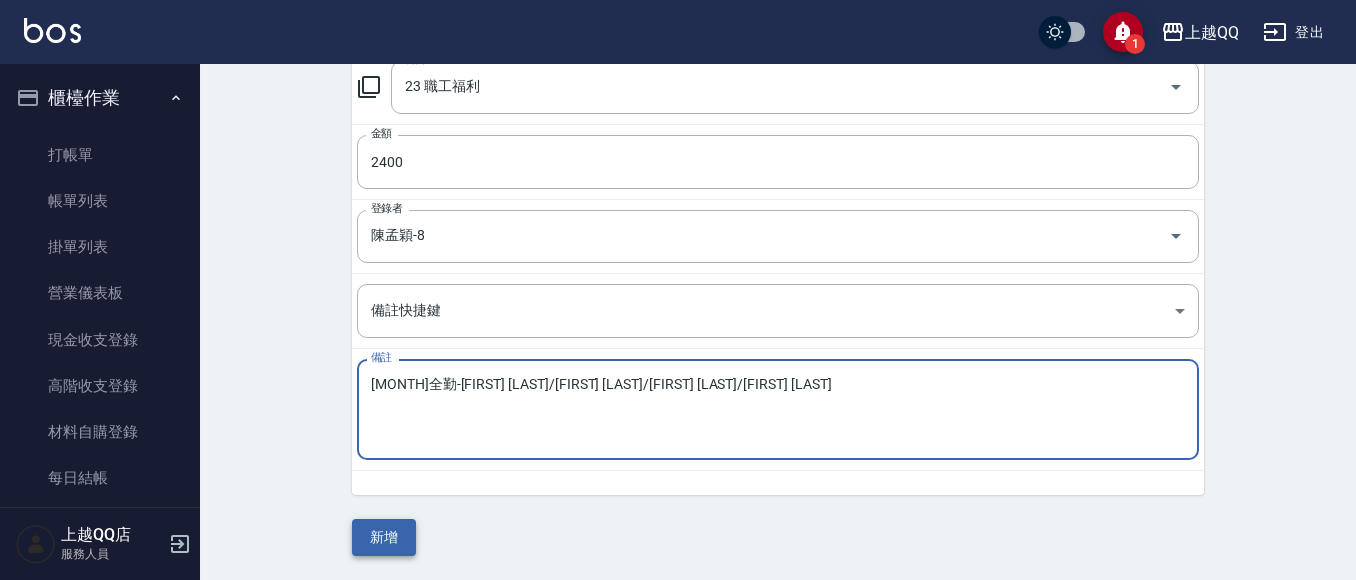 type on "[MONTH]全勤-[FIRST] [LAST]/[FIRST] [LAST]/[FIRST] [LAST]/[FIRST] [LAST]" 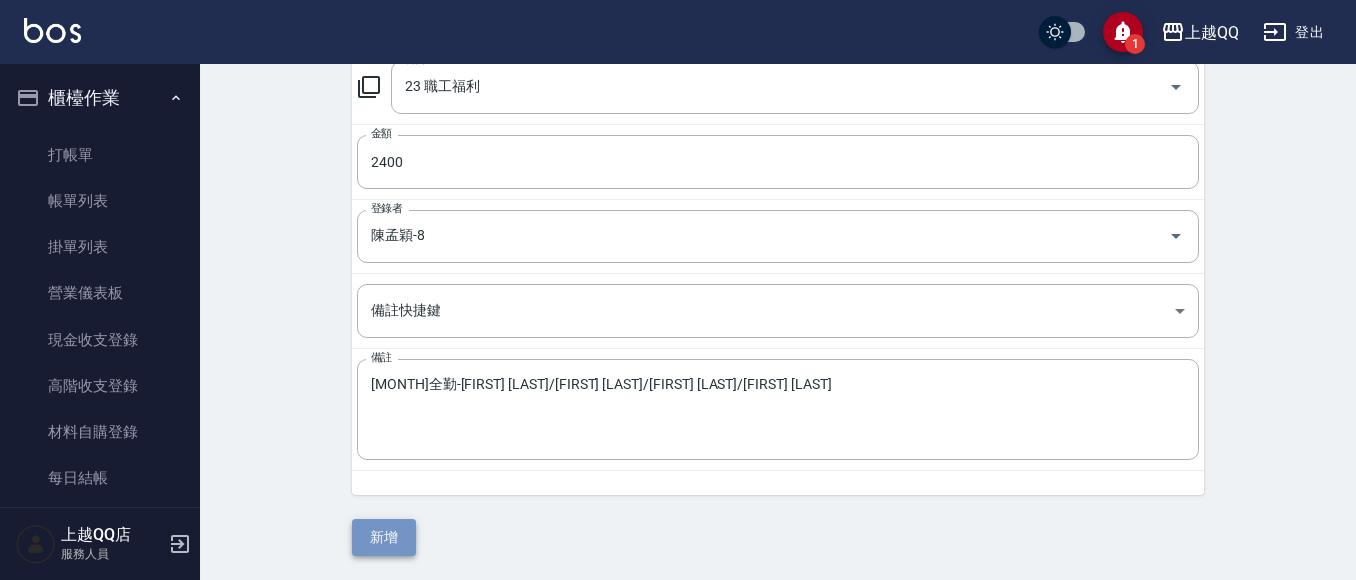 click on "新增" at bounding box center (384, 537) 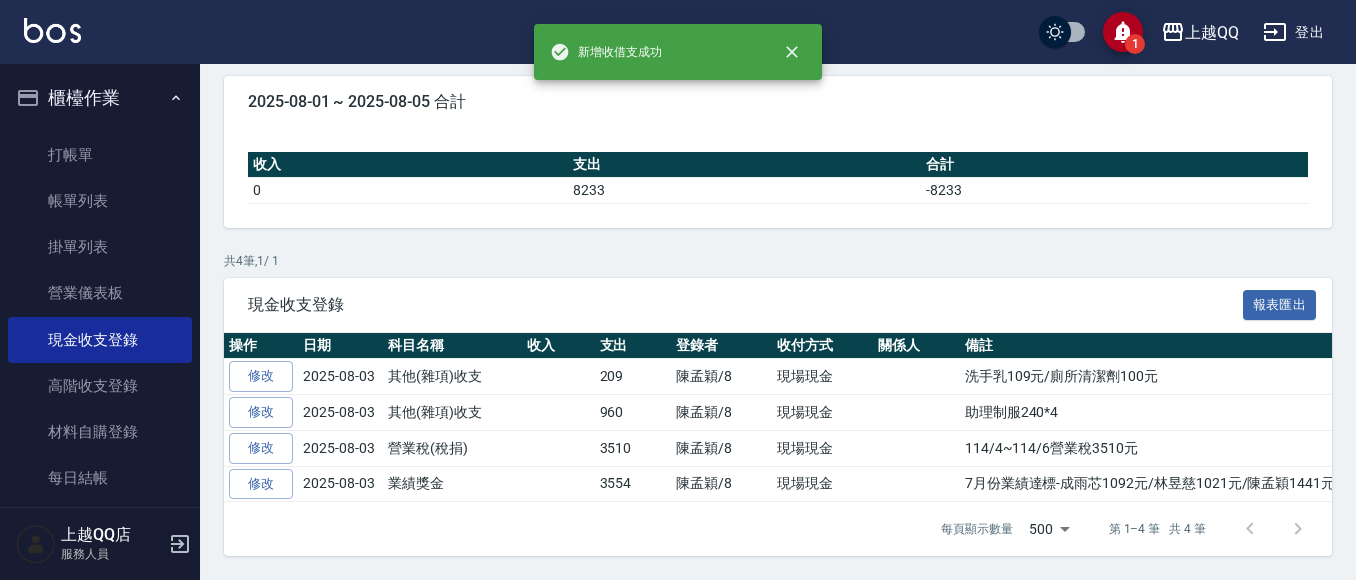 scroll, scrollTop: 0, scrollLeft: 0, axis: both 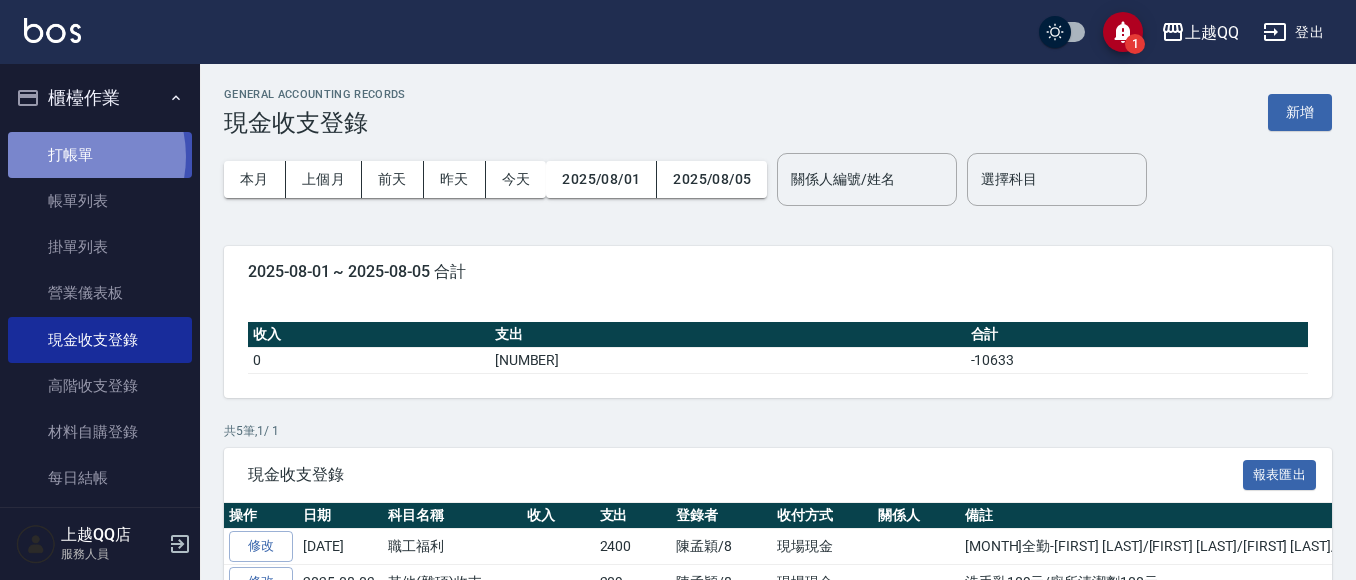 click on "打帳單" at bounding box center [100, 155] 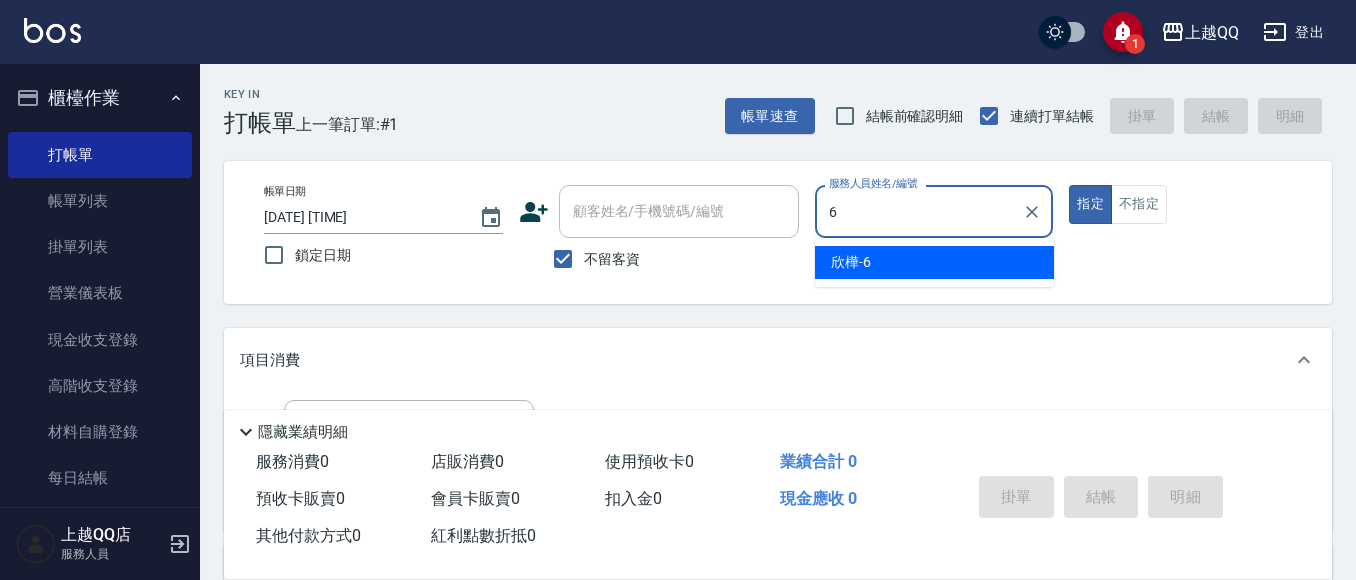 type on "欣樺-6" 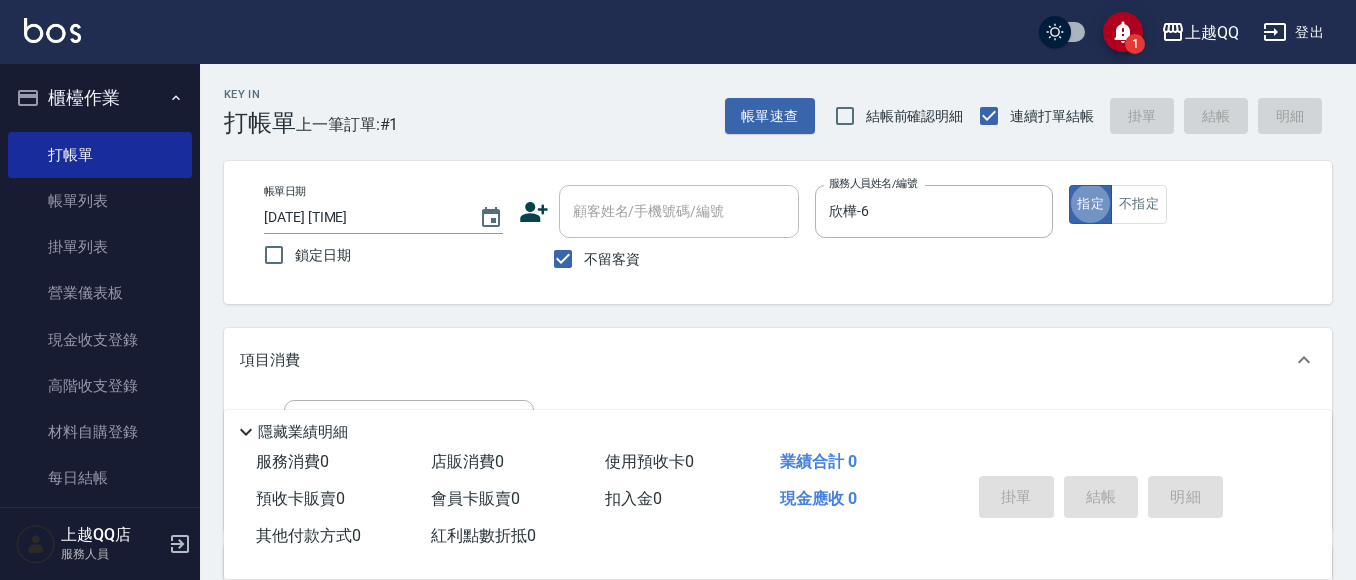 type on "true" 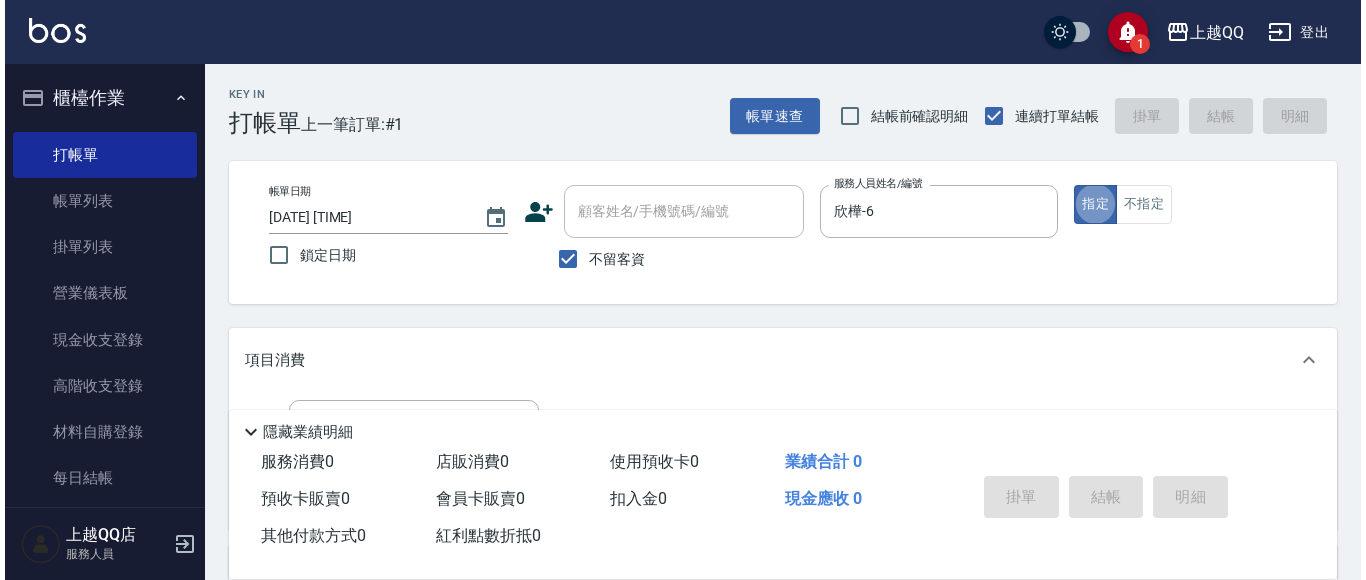 scroll, scrollTop: 100, scrollLeft: 0, axis: vertical 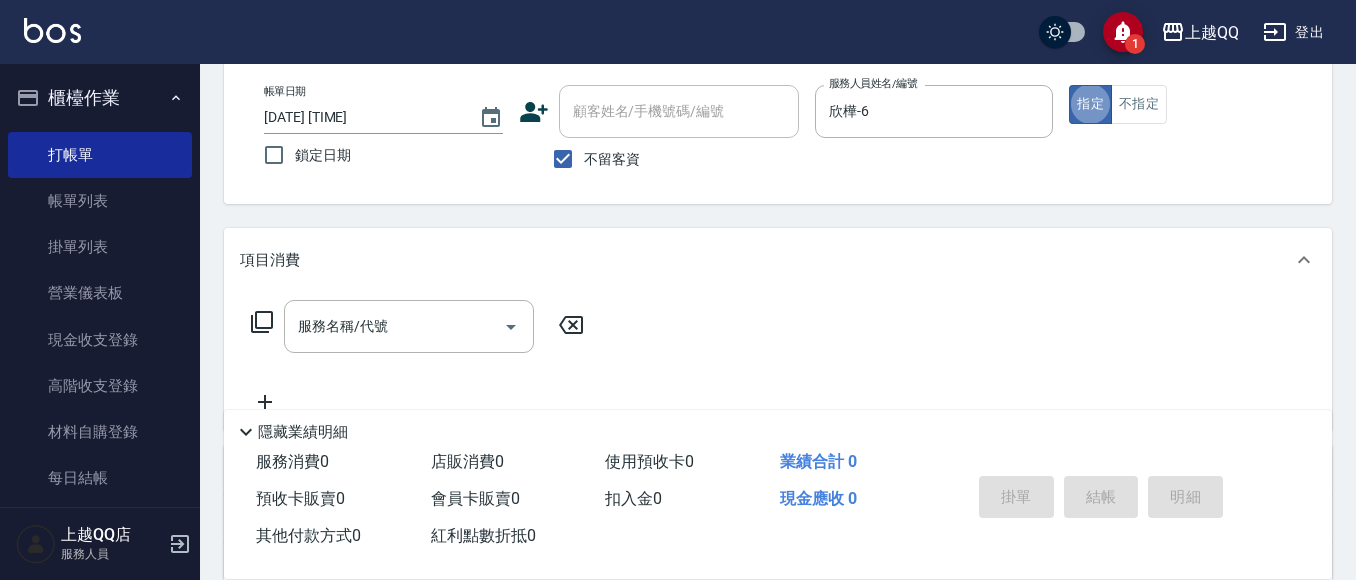 drag, startPoint x: 596, startPoint y: 163, endPoint x: 669, endPoint y: 75, distance: 114.33722 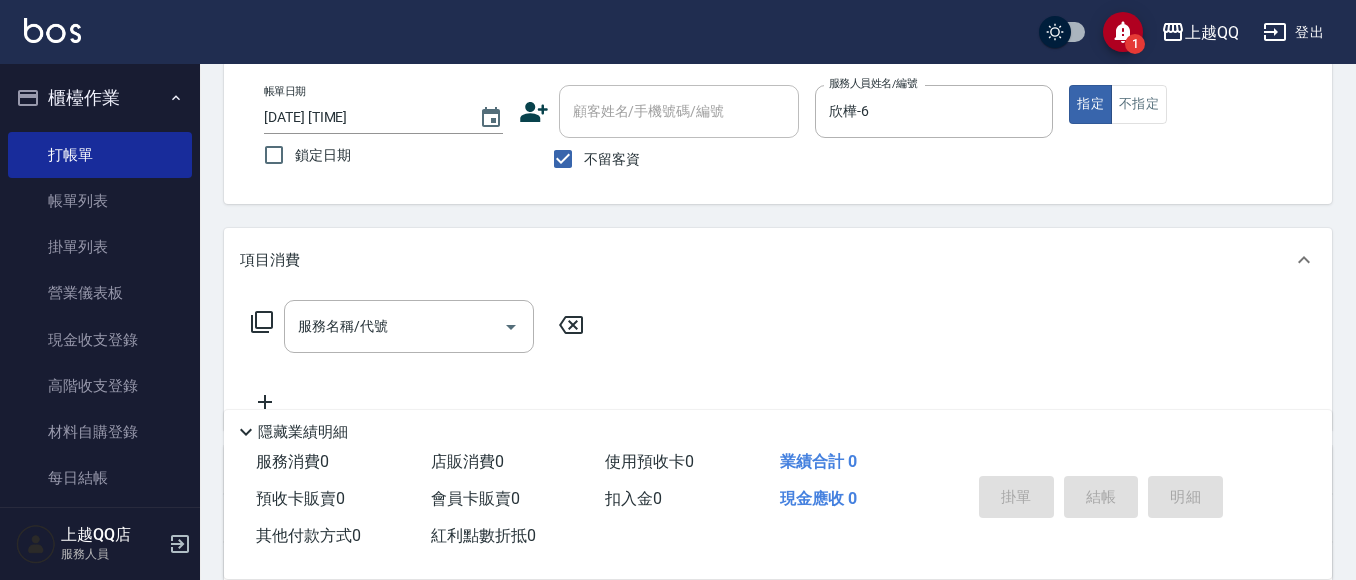click on "帳單日期 [DATE] [TIME] 鎖定日期 顧客姓名/手機號碼/編號 顧客姓名/手機號碼/編號 不留客資 服務人員姓名/編號 [NAME]-6 服務人員姓名/編號 指定 不指定" at bounding box center (778, 132) 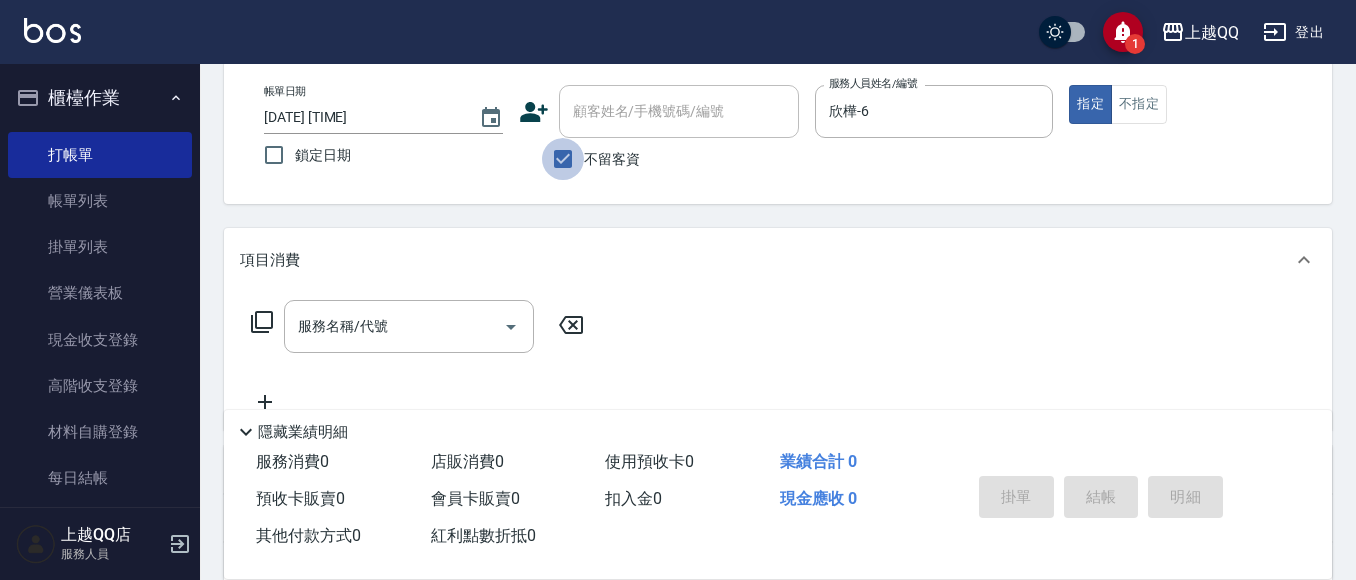 click on "不留客資" at bounding box center (563, 159) 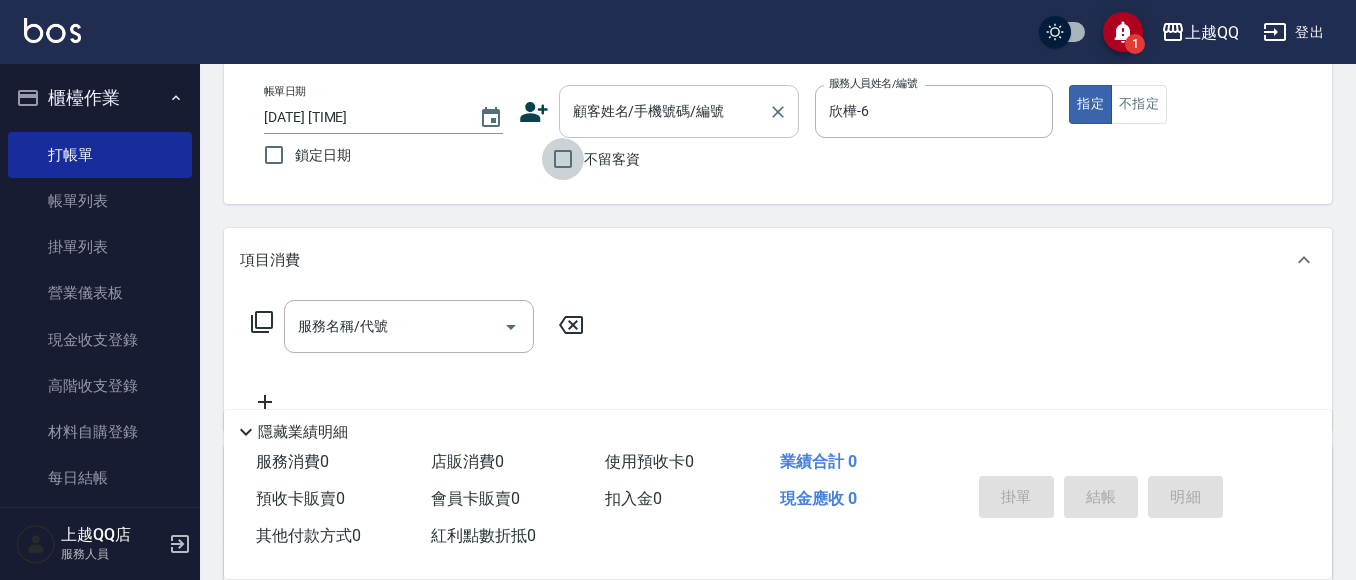drag, startPoint x: 559, startPoint y: 141, endPoint x: 599, endPoint y: 116, distance: 47.169907 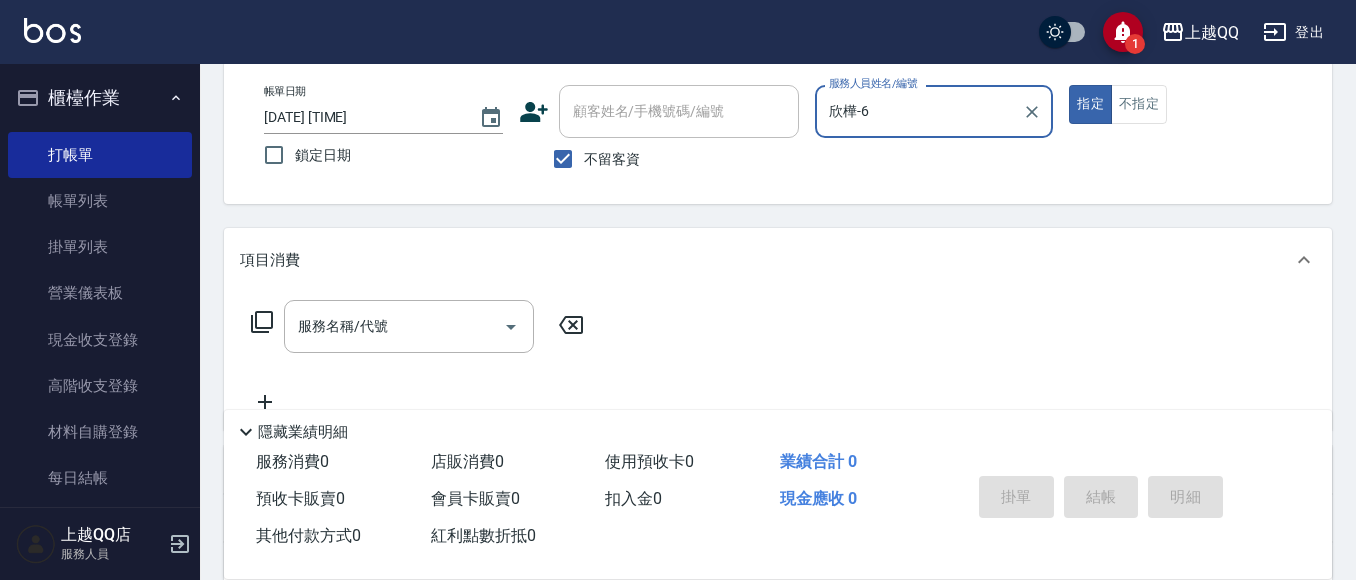 click on "顧客姓名/手機號碼/編號" at bounding box center [679, 111] 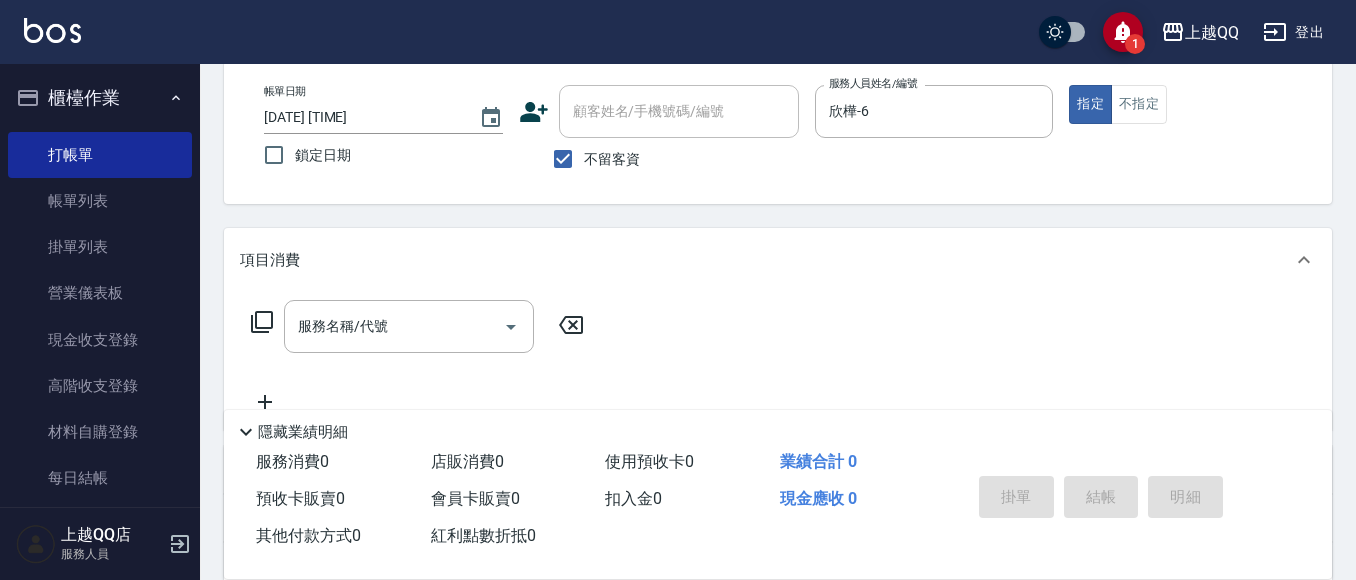 drag, startPoint x: 579, startPoint y: 160, endPoint x: 579, endPoint y: 91, distance: 69 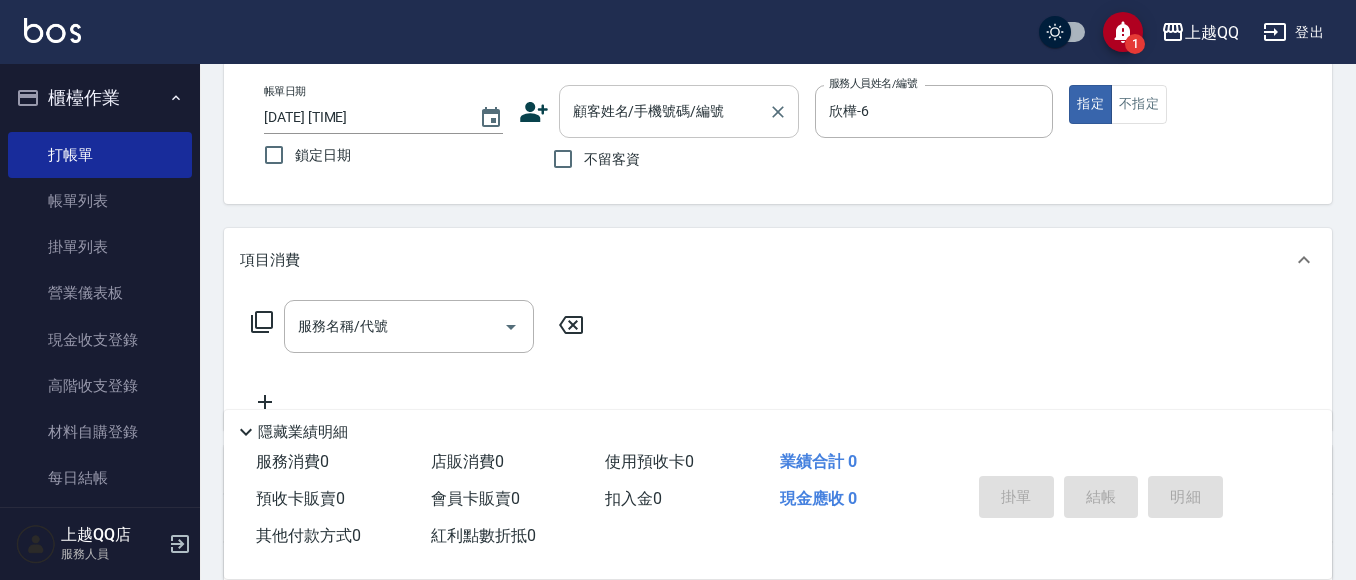 click on "顧客姓名/手機號碼/編號" at bounding box center (679, 111) 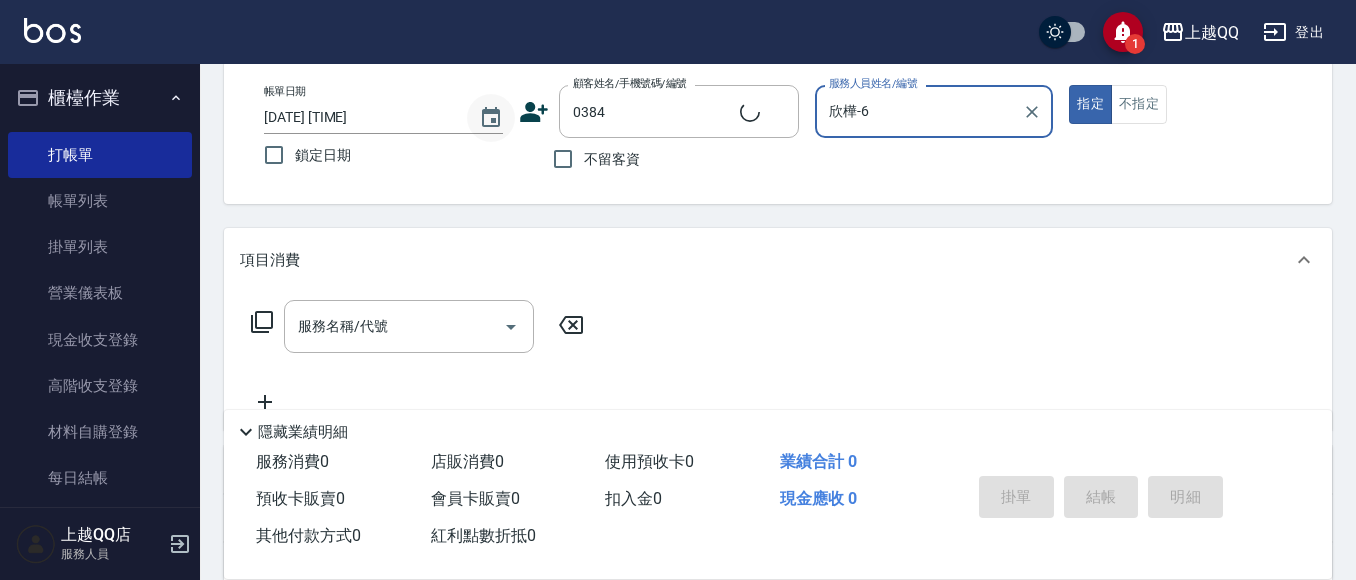 type on "[FIRST] [LAST]/[PHONE]/[NUMBER]" 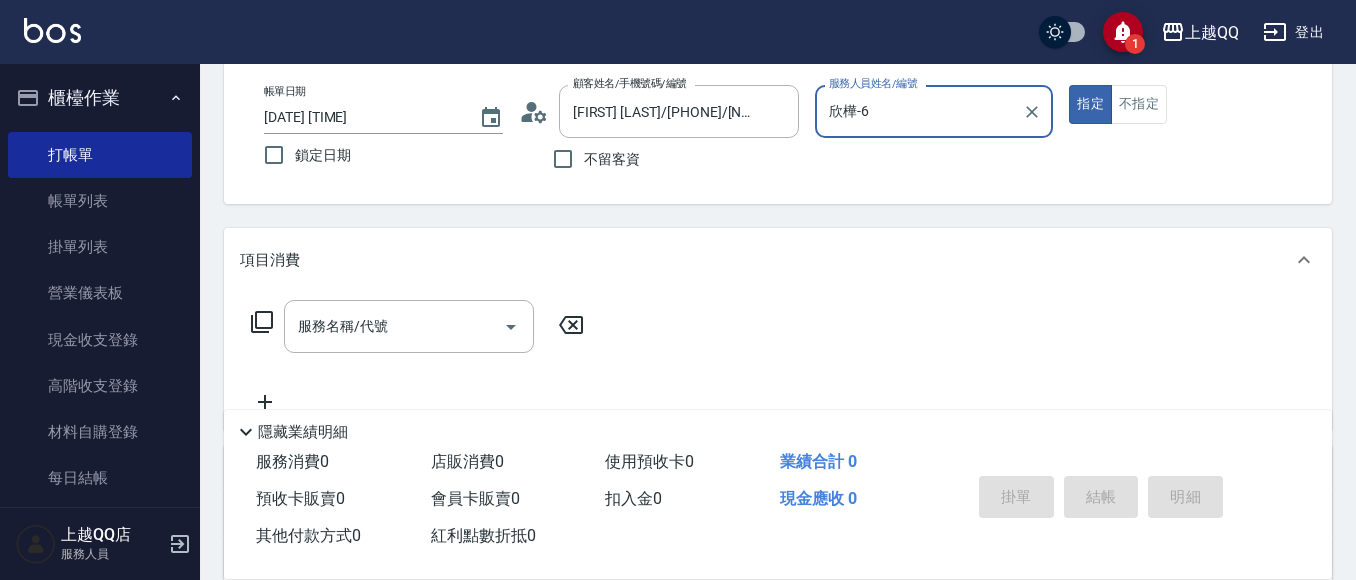 click 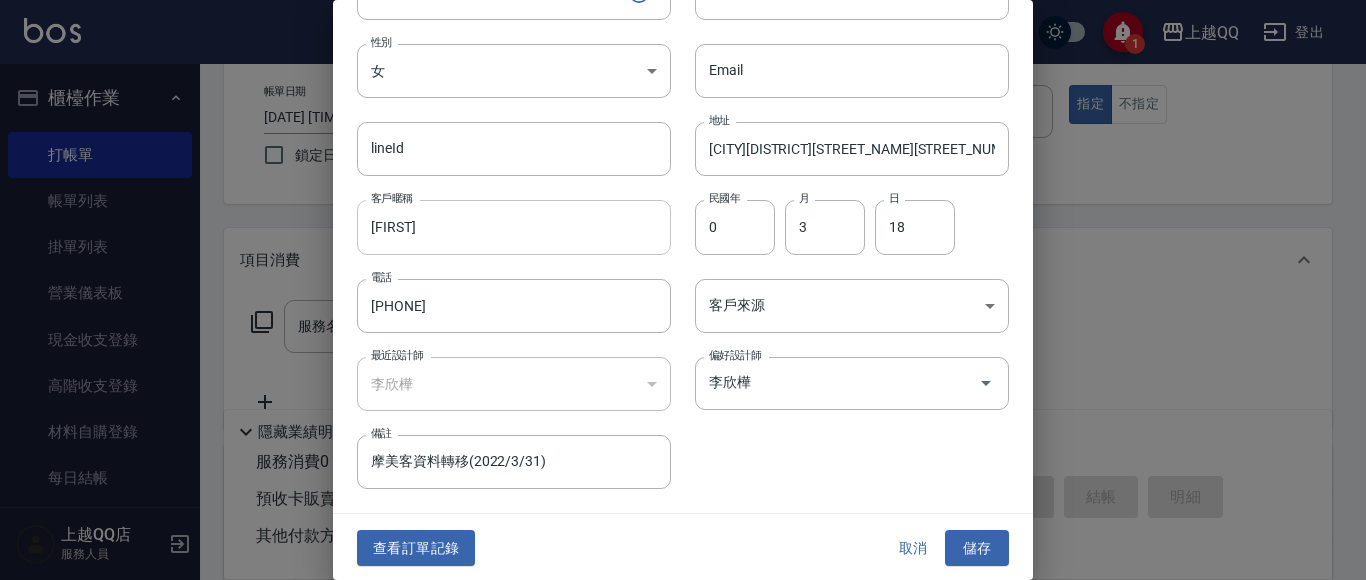 scroll, scrollTop: 113, scrollLeft: 0, axis: vertical 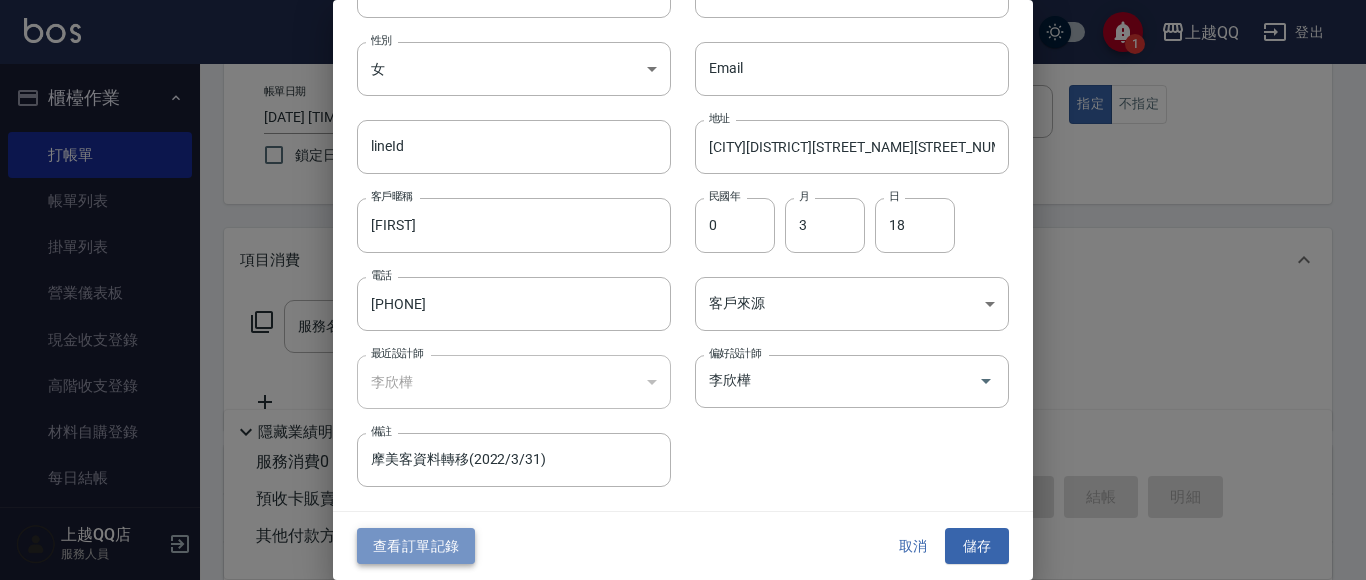 click on "查看訂單記錄" at bounding box center [416, 546] 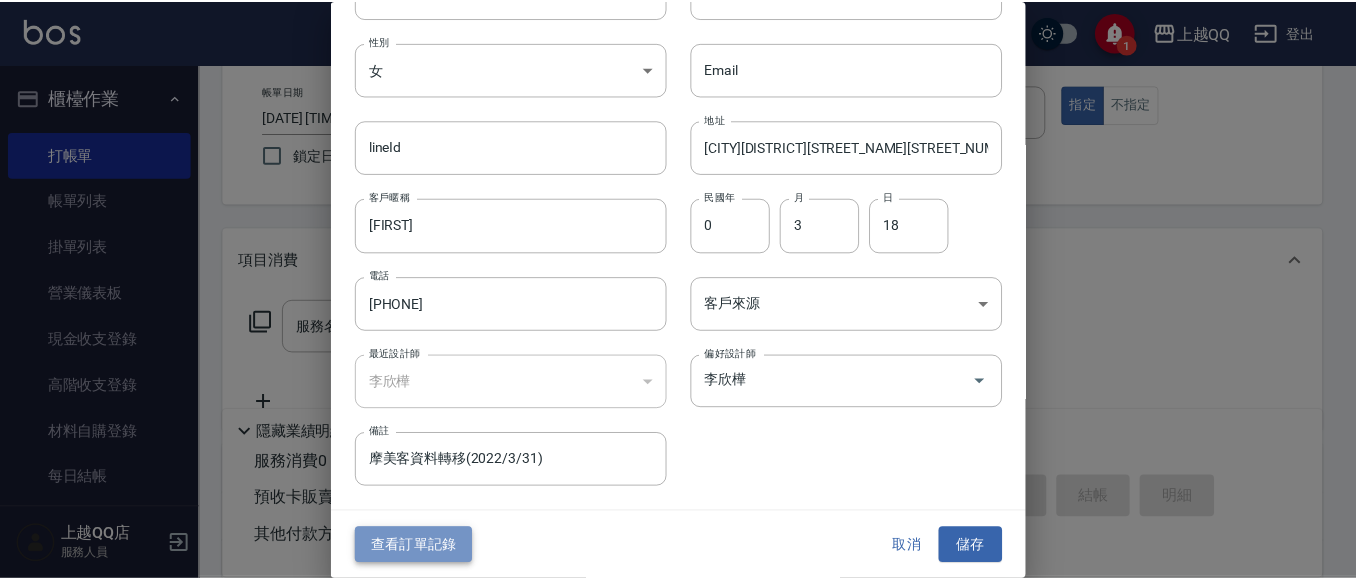 scroll, scrollTop: 0, scrollLeft: 0, axis: both 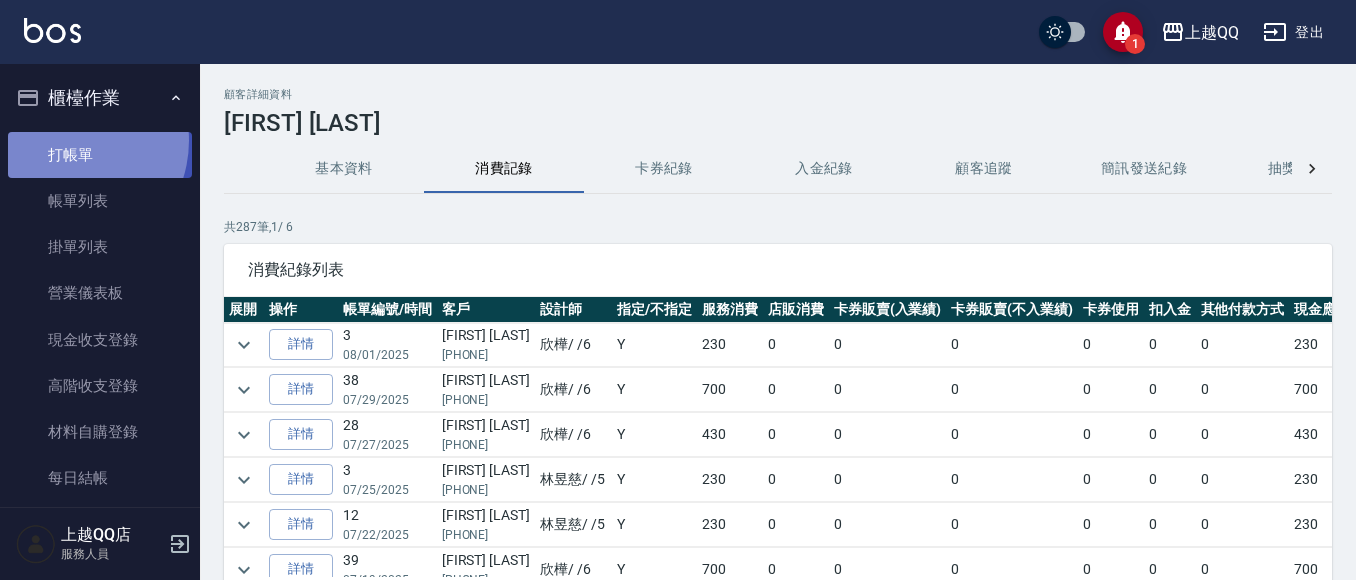 click on "打帳單" at bounding box center (100, 155) 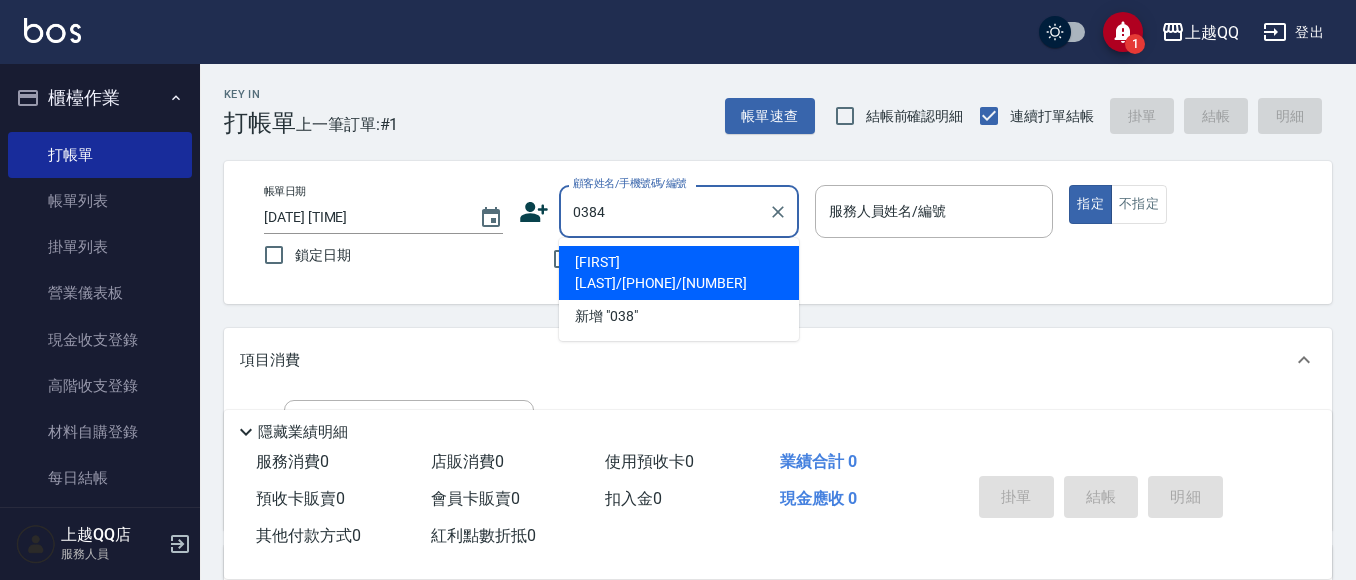 type on "0384" 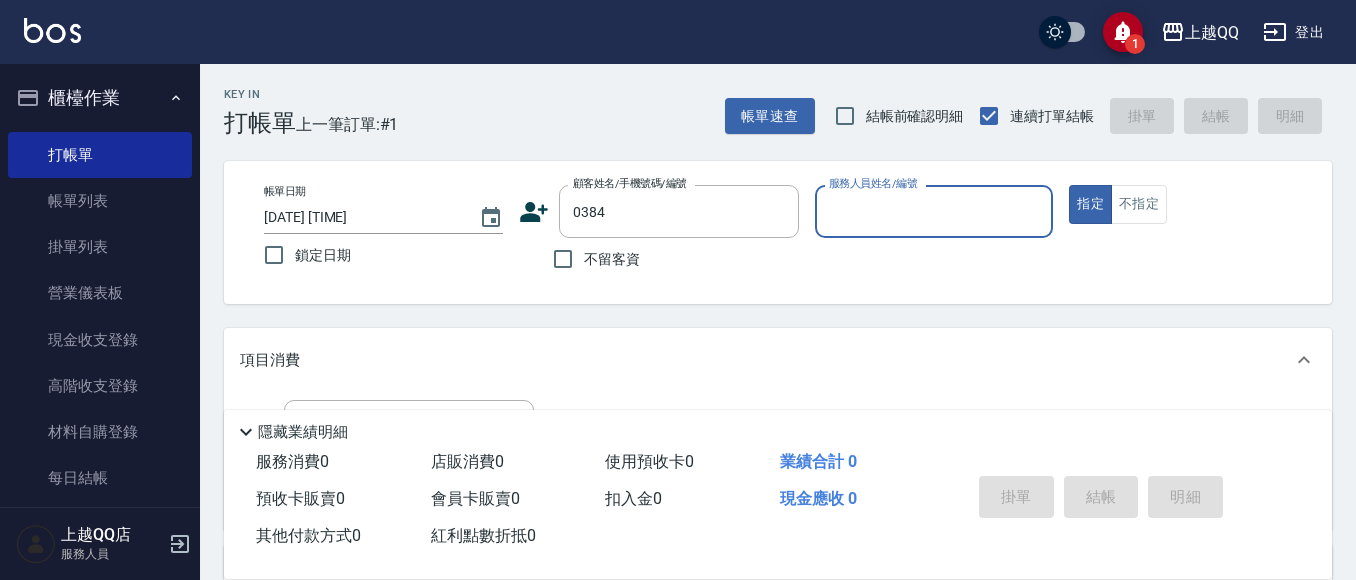 click on "指定" at bounding box center [1090, 204] 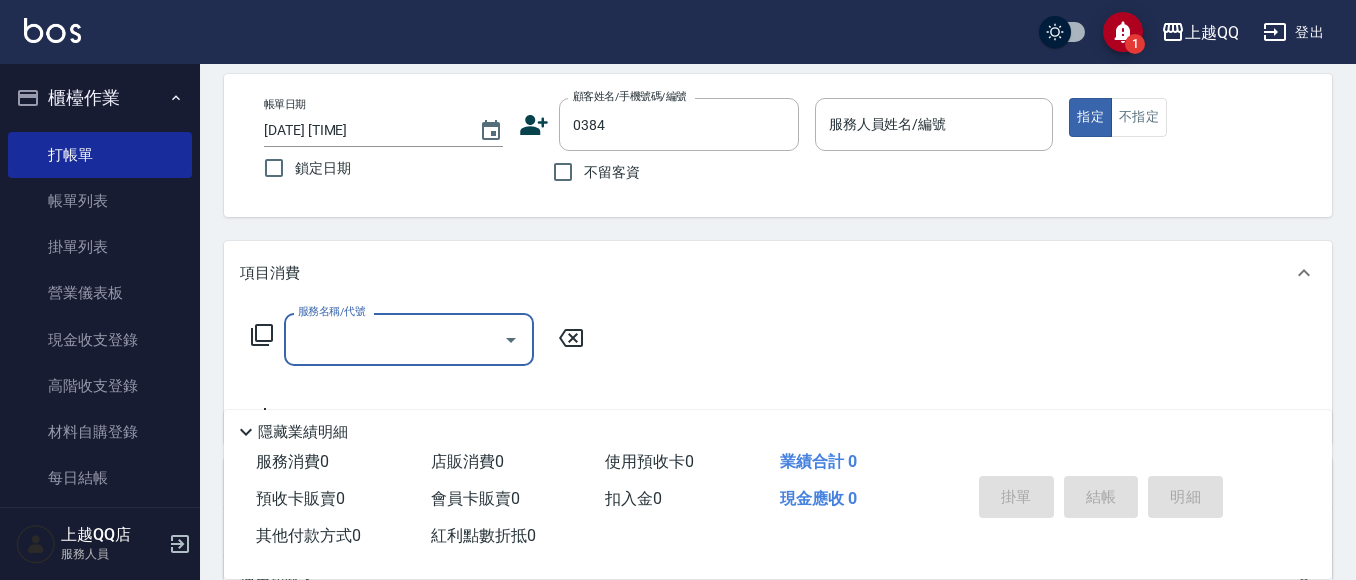 scroll, scrollTop: 100, scrollLeft: 0, axis: vertical 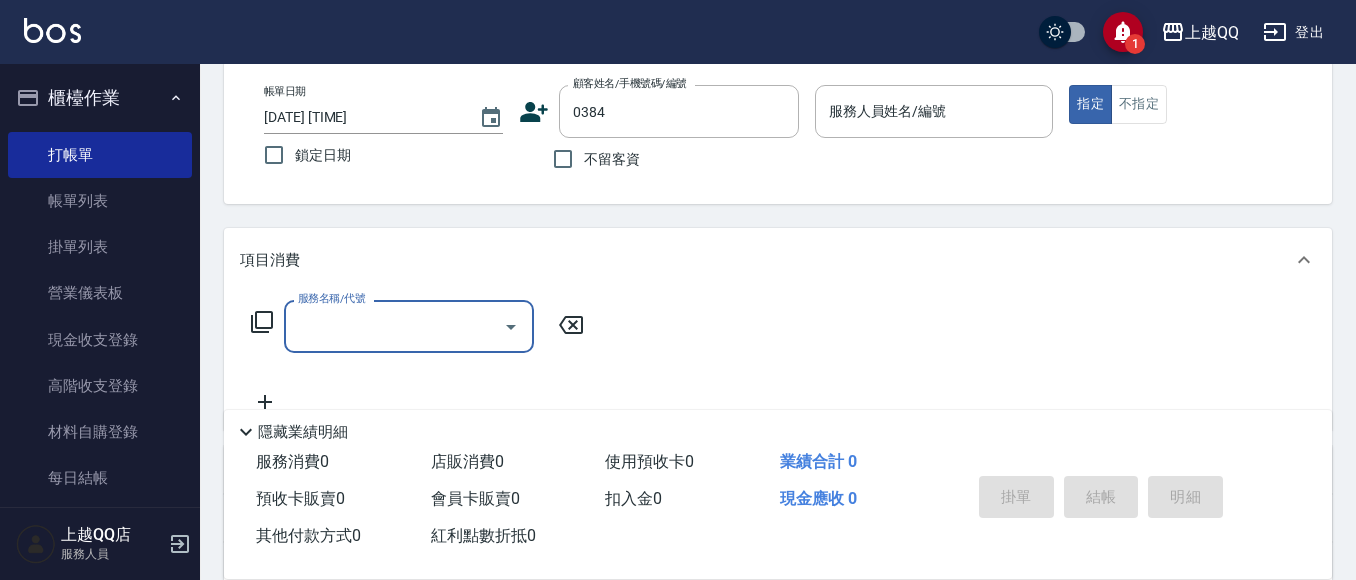 type on "1" 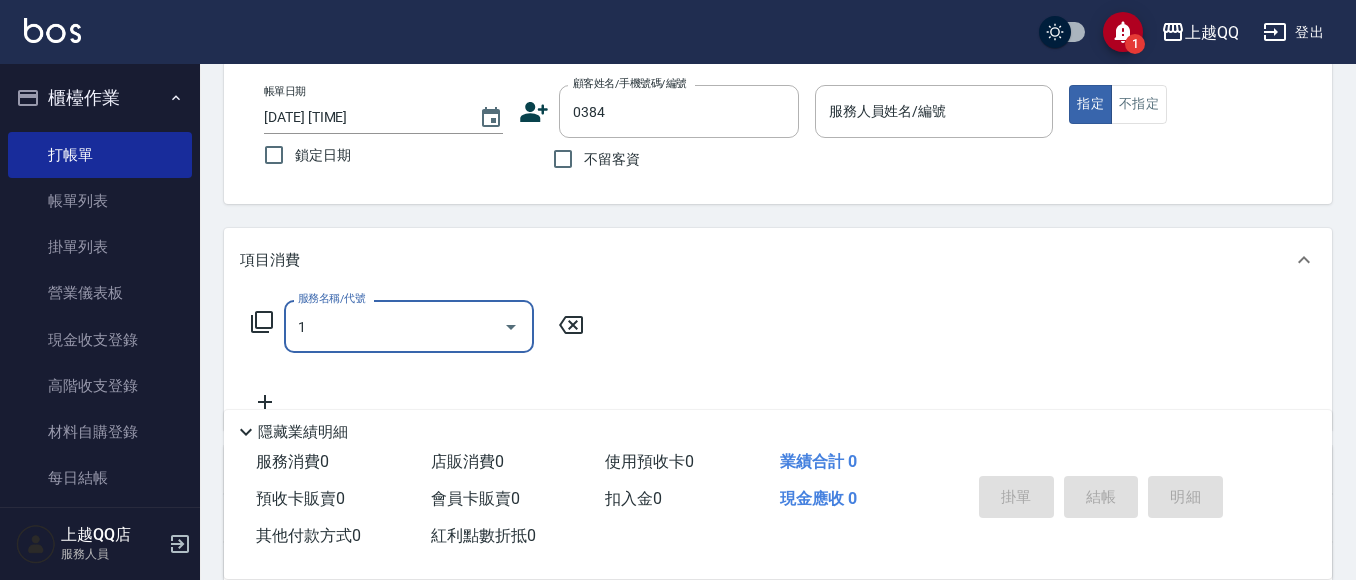 type on "[FIRST] [LAST]/[PHONE]/[NUMBER]" 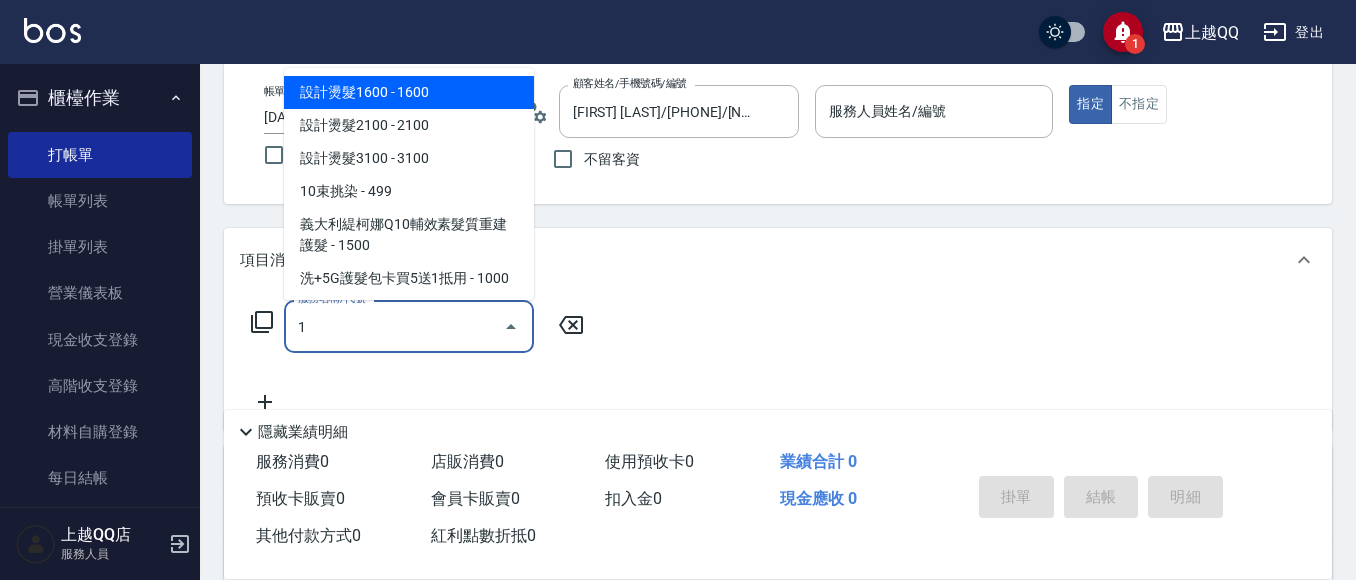 type on "10" 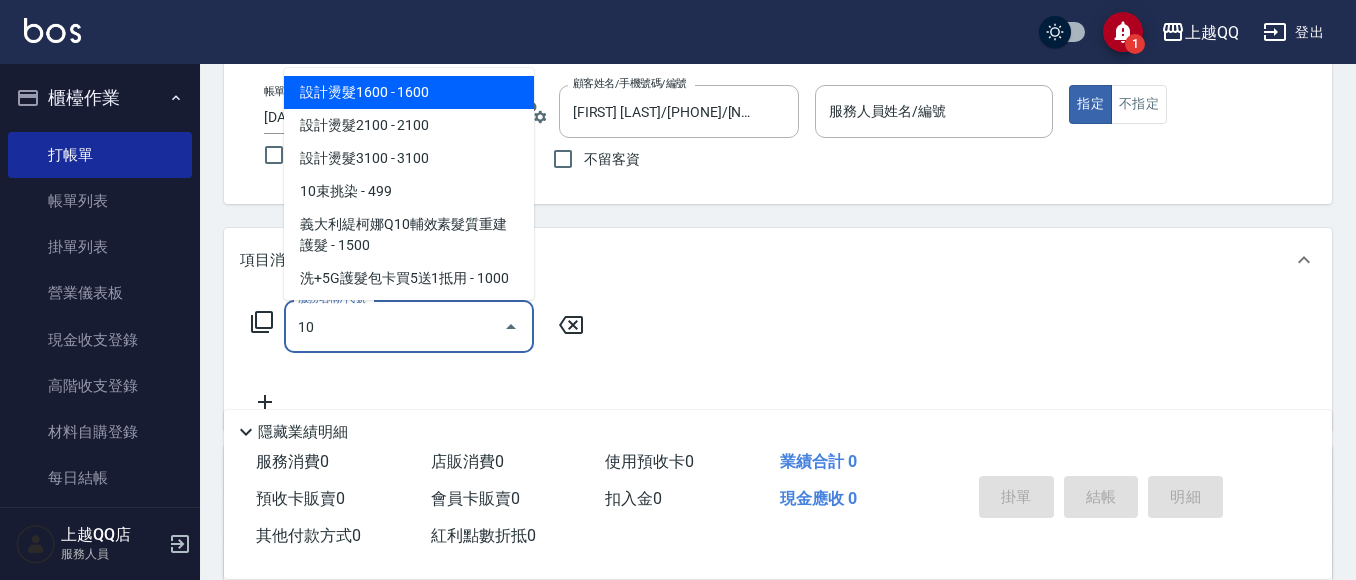 type on "欣樺-6" 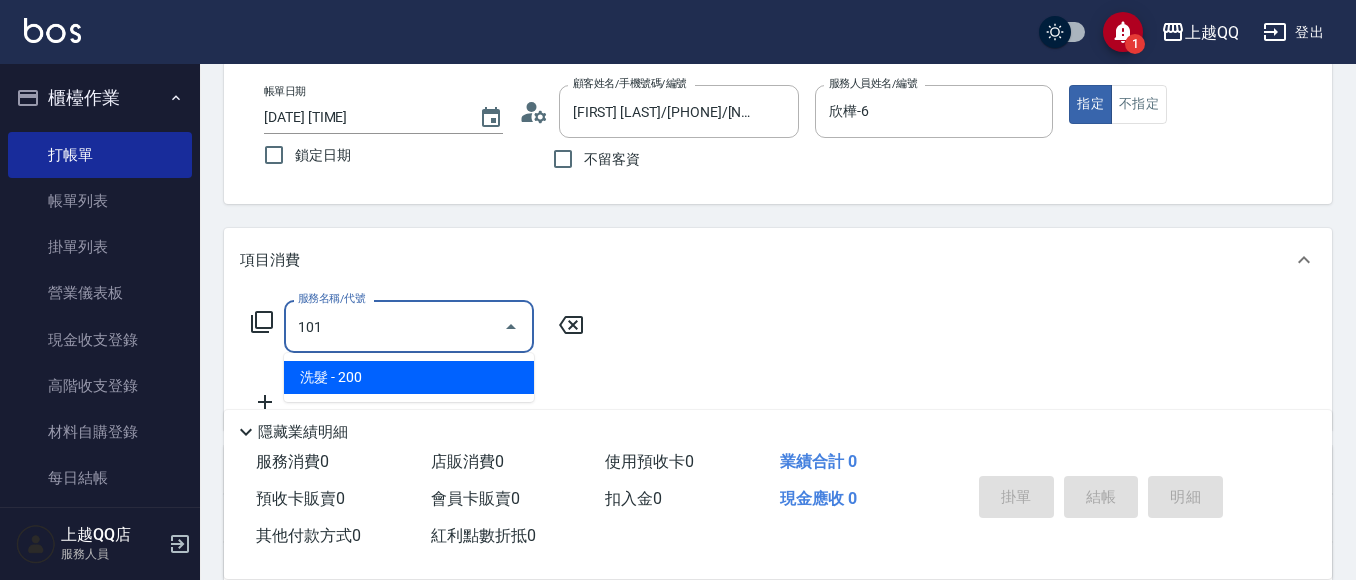 type on "洗髮(101)" 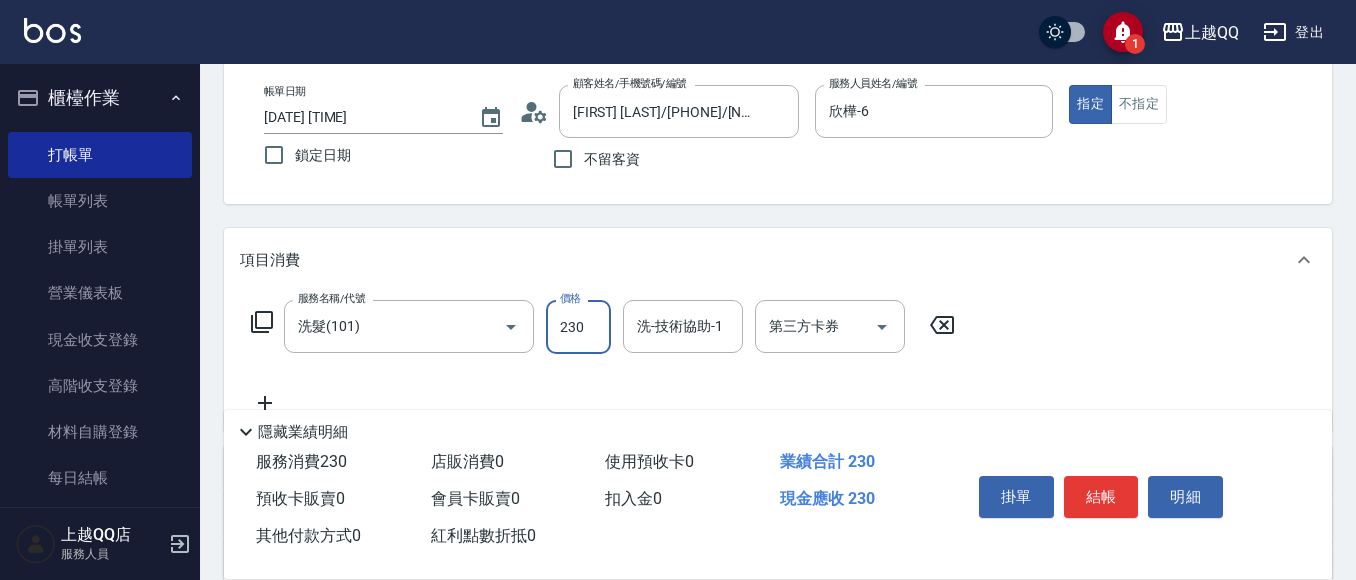 type on "230" 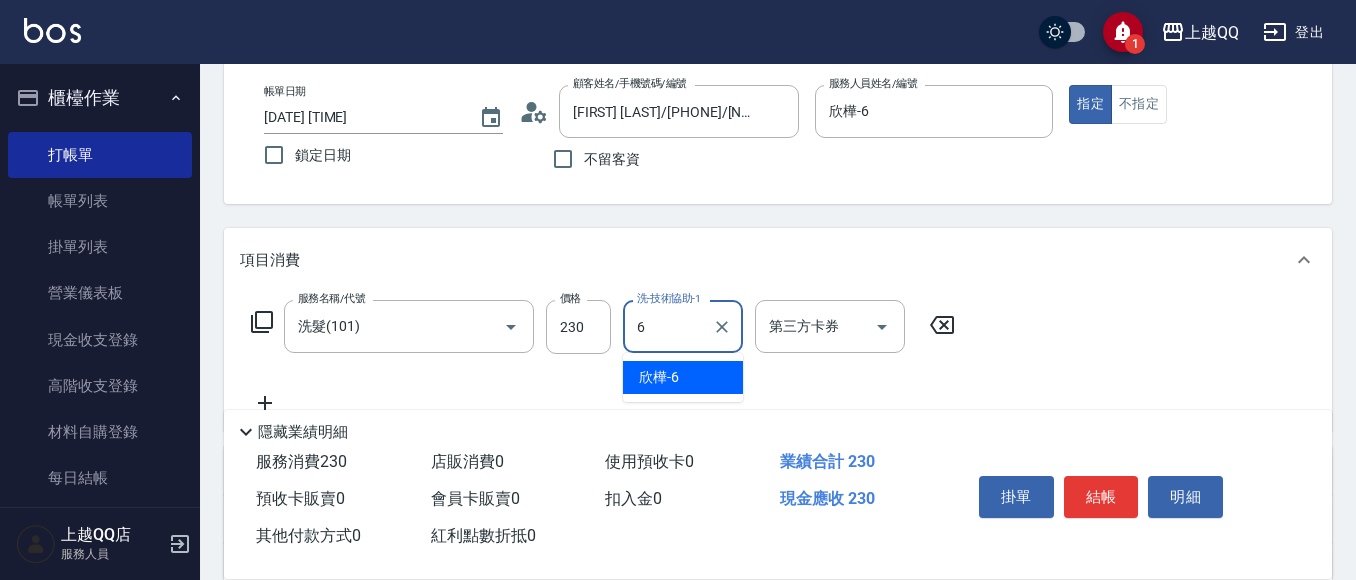 type on "欣樺-6" 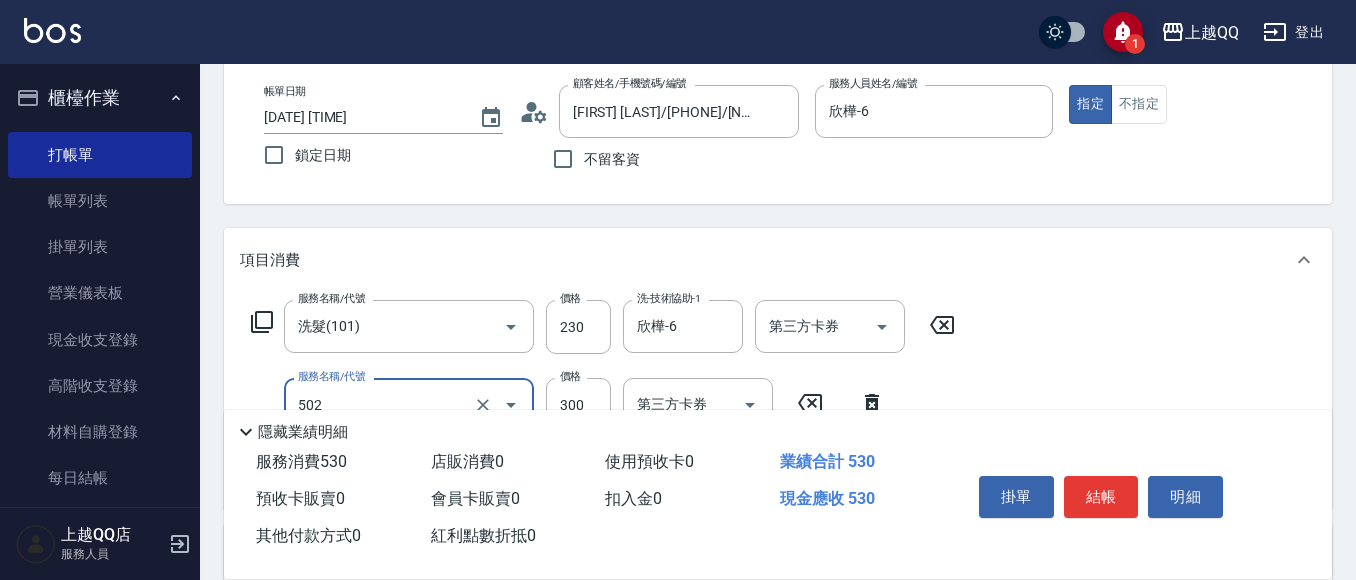 type on "自備護髮(502)" 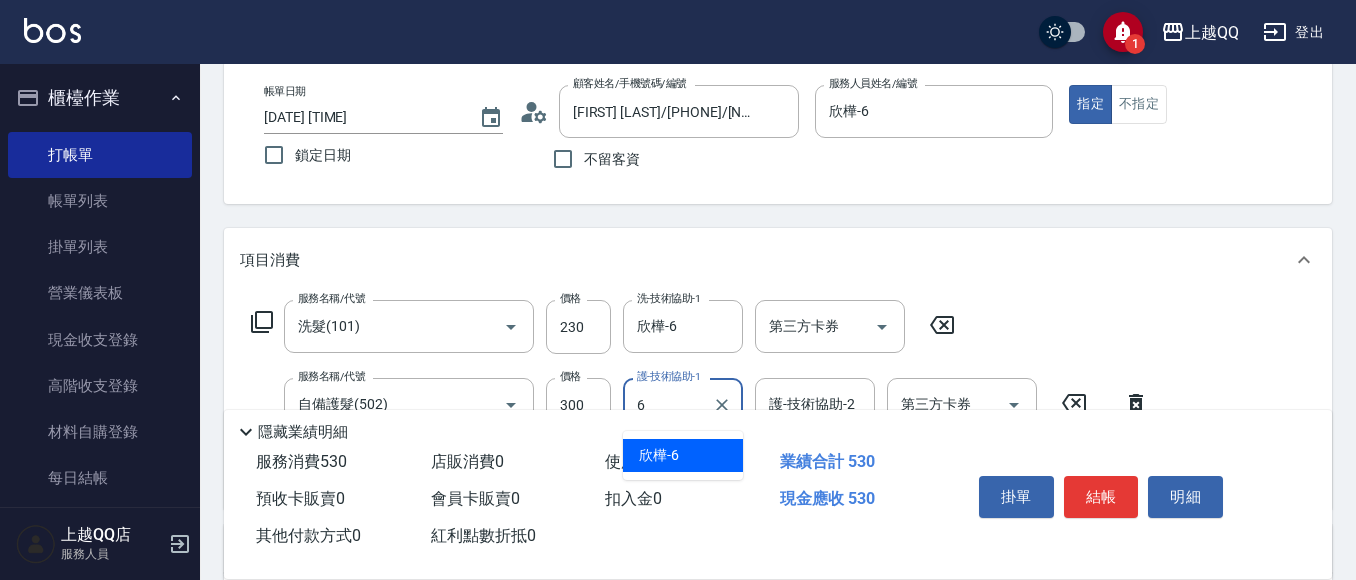 type on "欣樺-6" 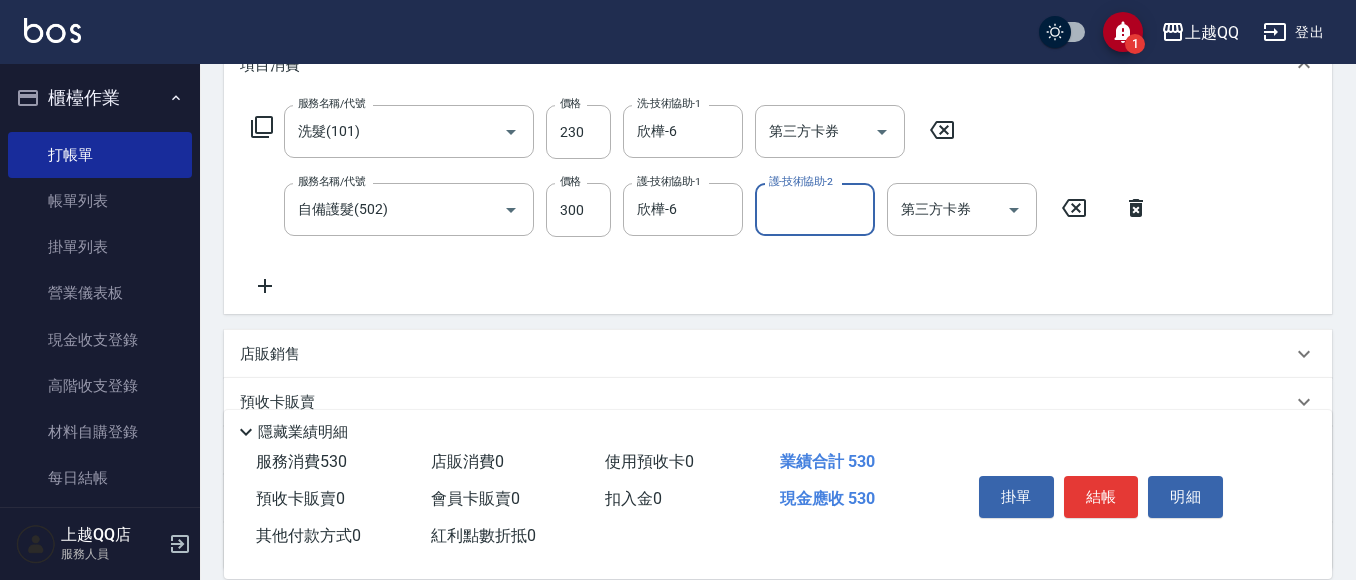 scroll, scrollTop: 300, scrollLeft: 0, axis: vertical 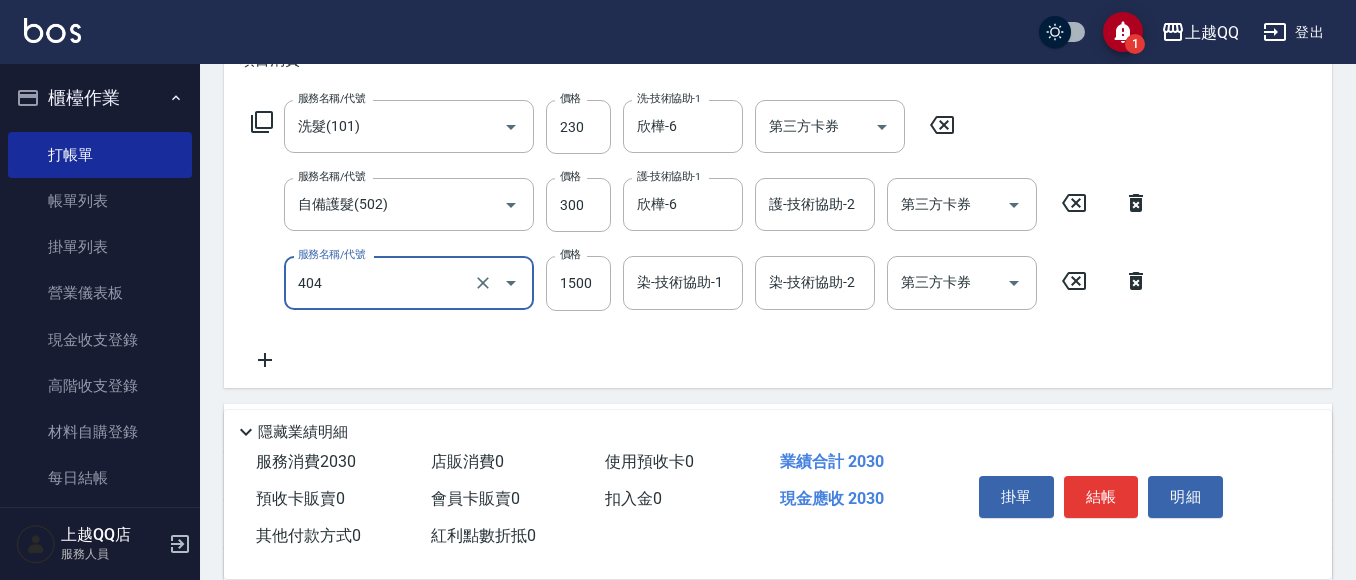 type on "設計染髮(404)" 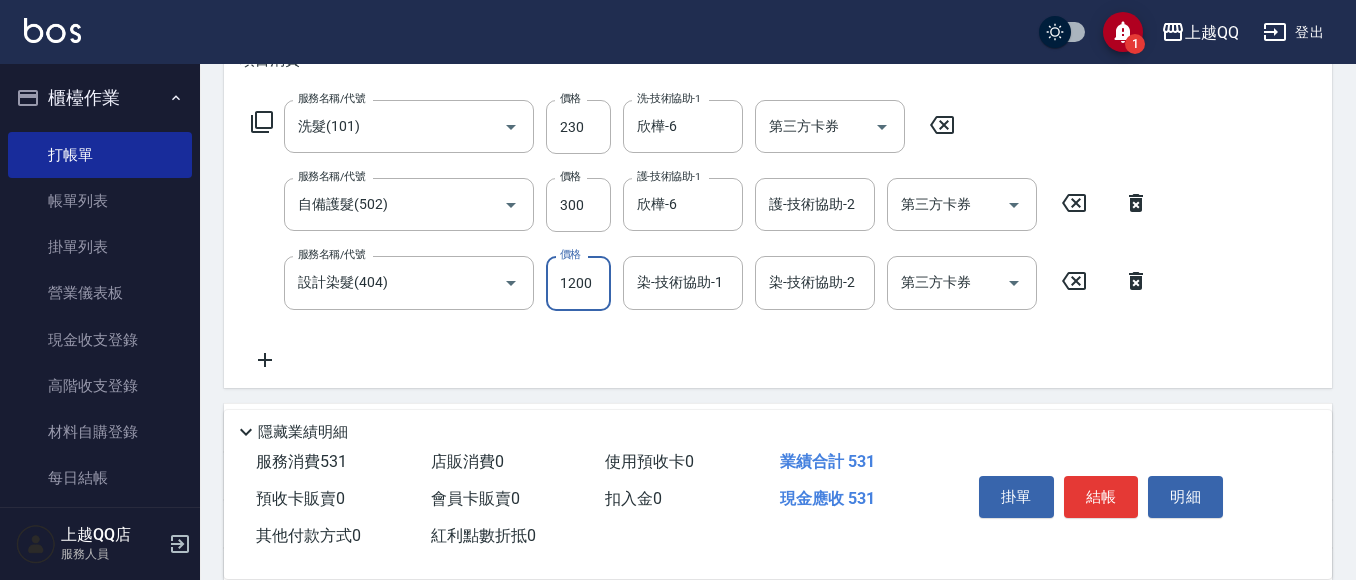 type on "1200" 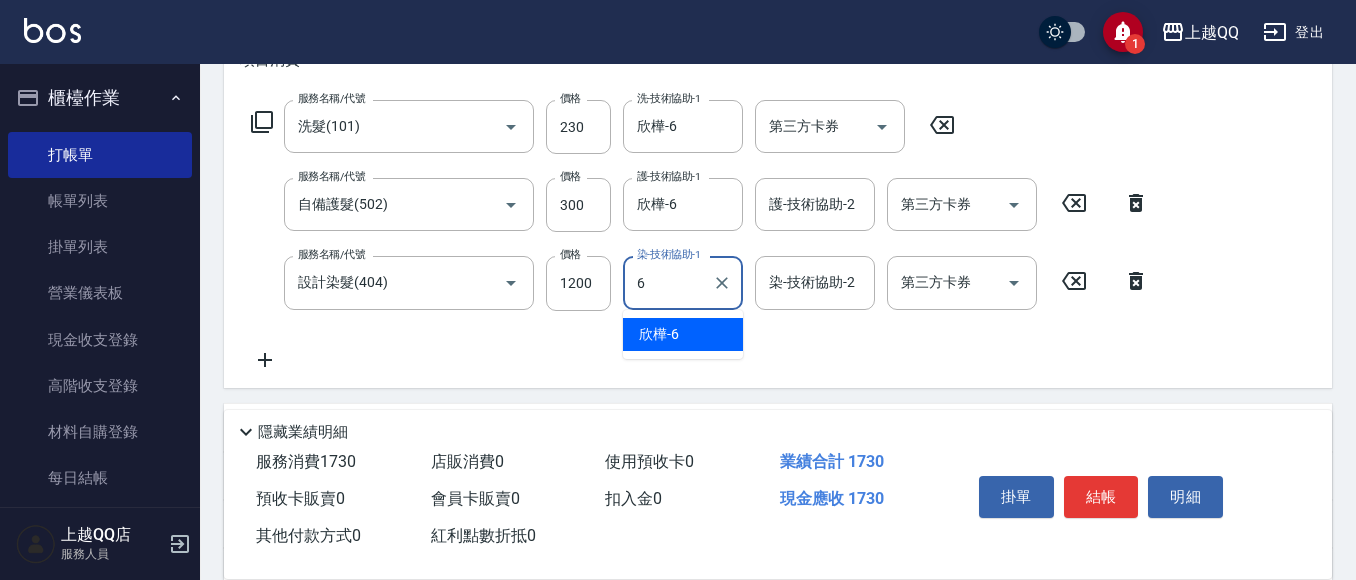 type on "欣樺-6" 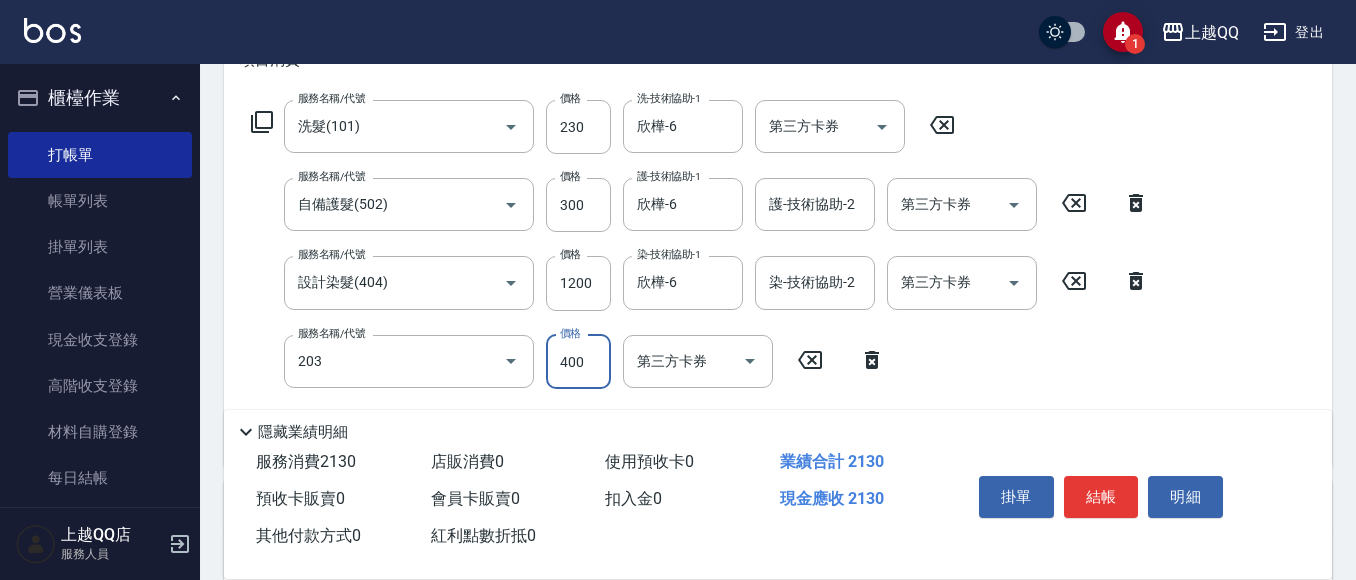 type on "指定單剪(203)" 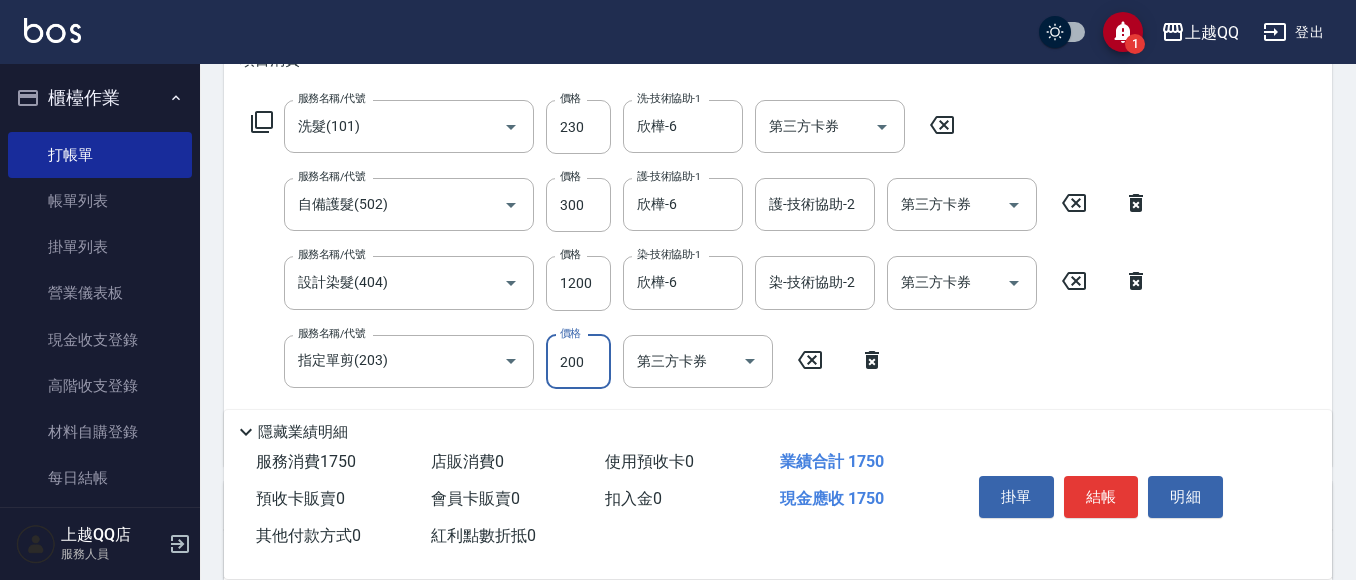 type on "200" 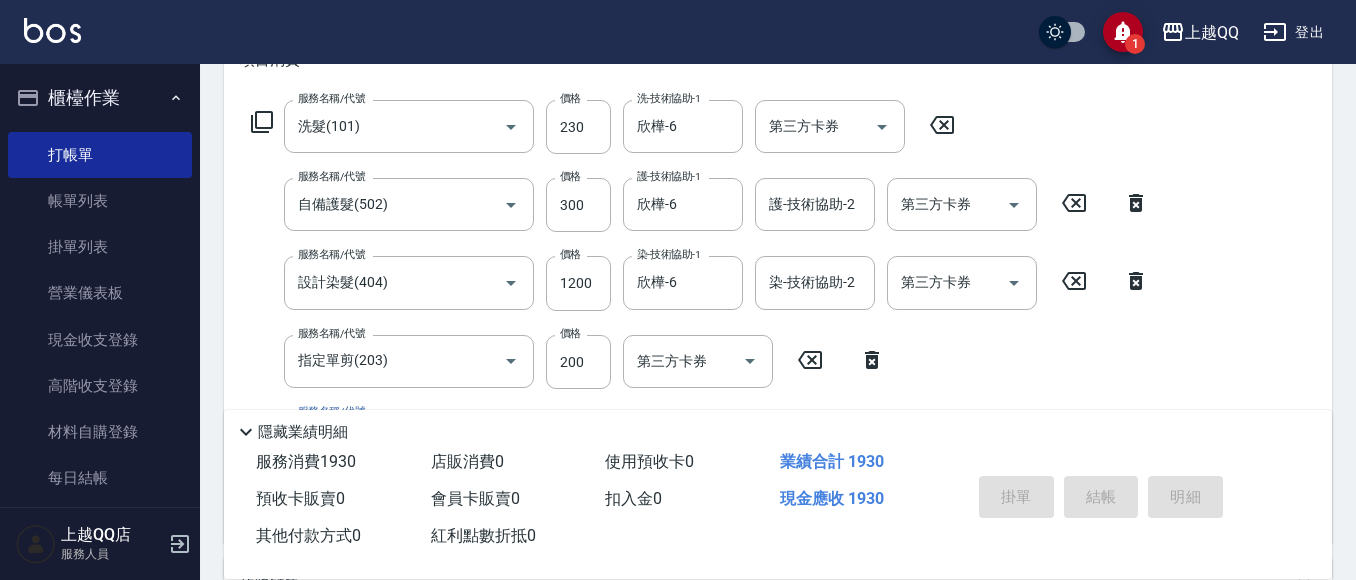 type on "[DATE] [TIME]" 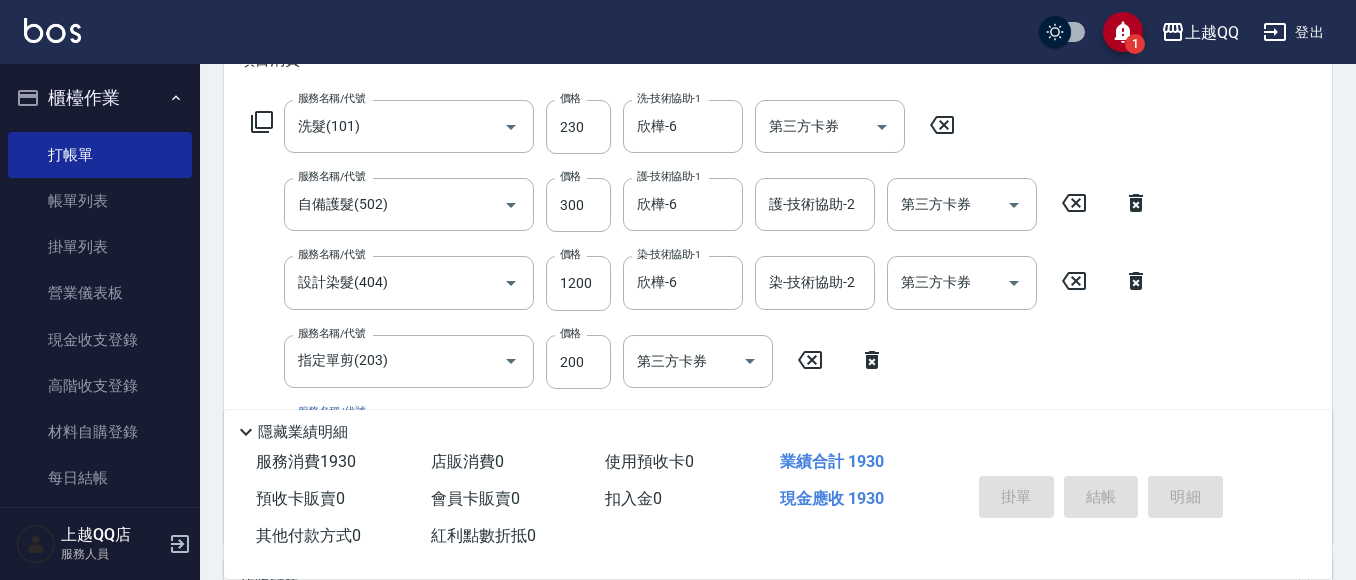 type 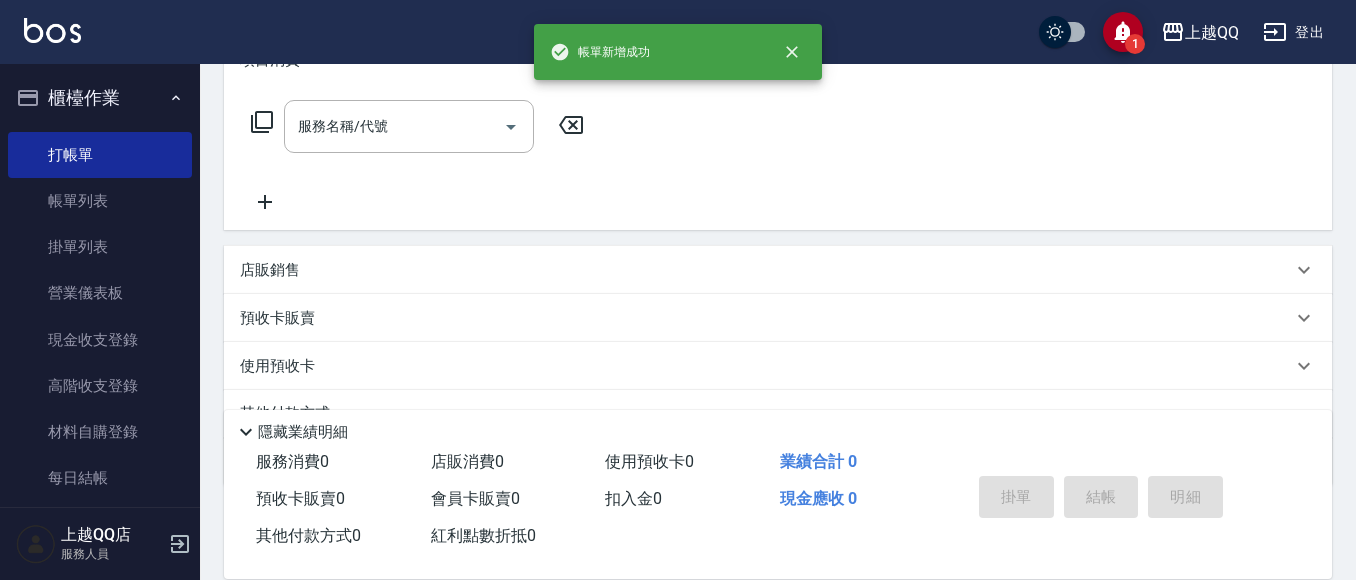 scroll, scrollTop: 0, scrollLeft: 0, axis: both 